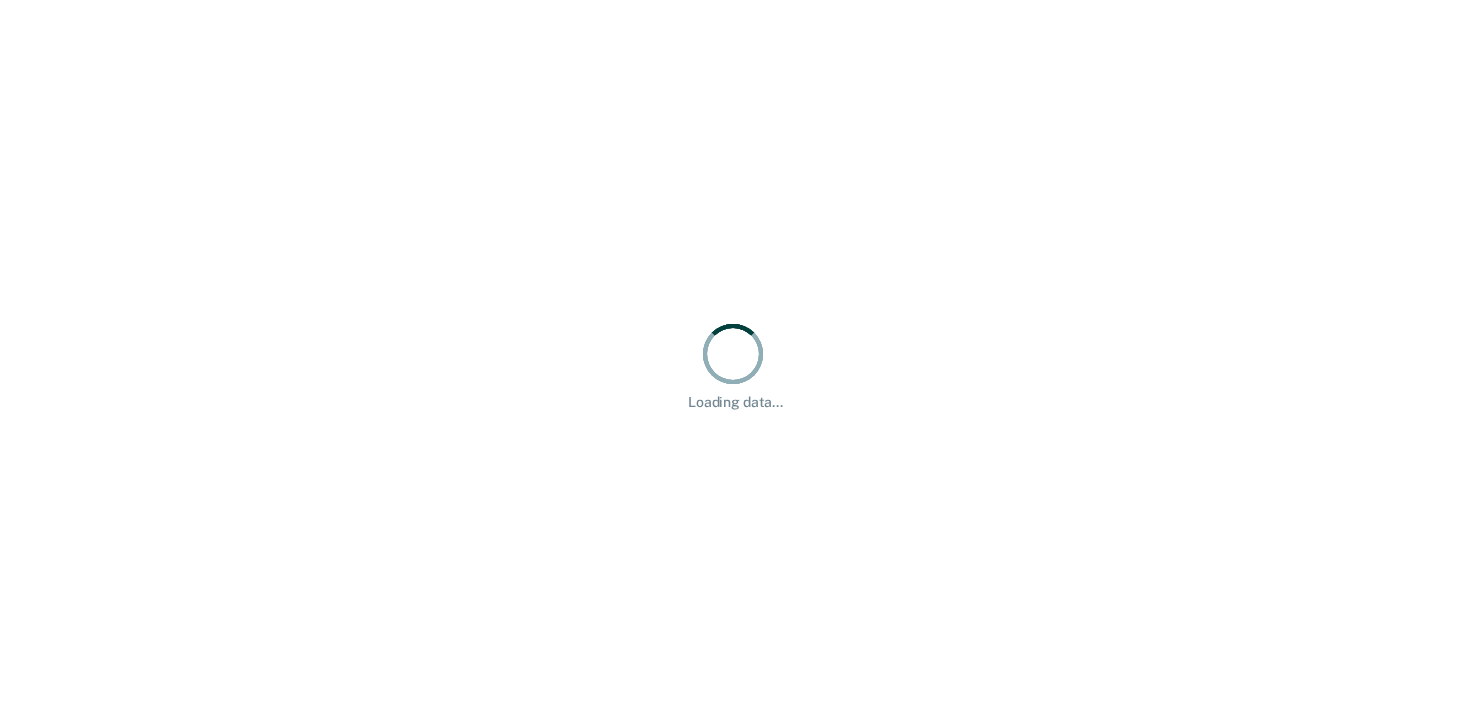 scroll, scrollTop: 0, scrollLeft: 0, axis: both 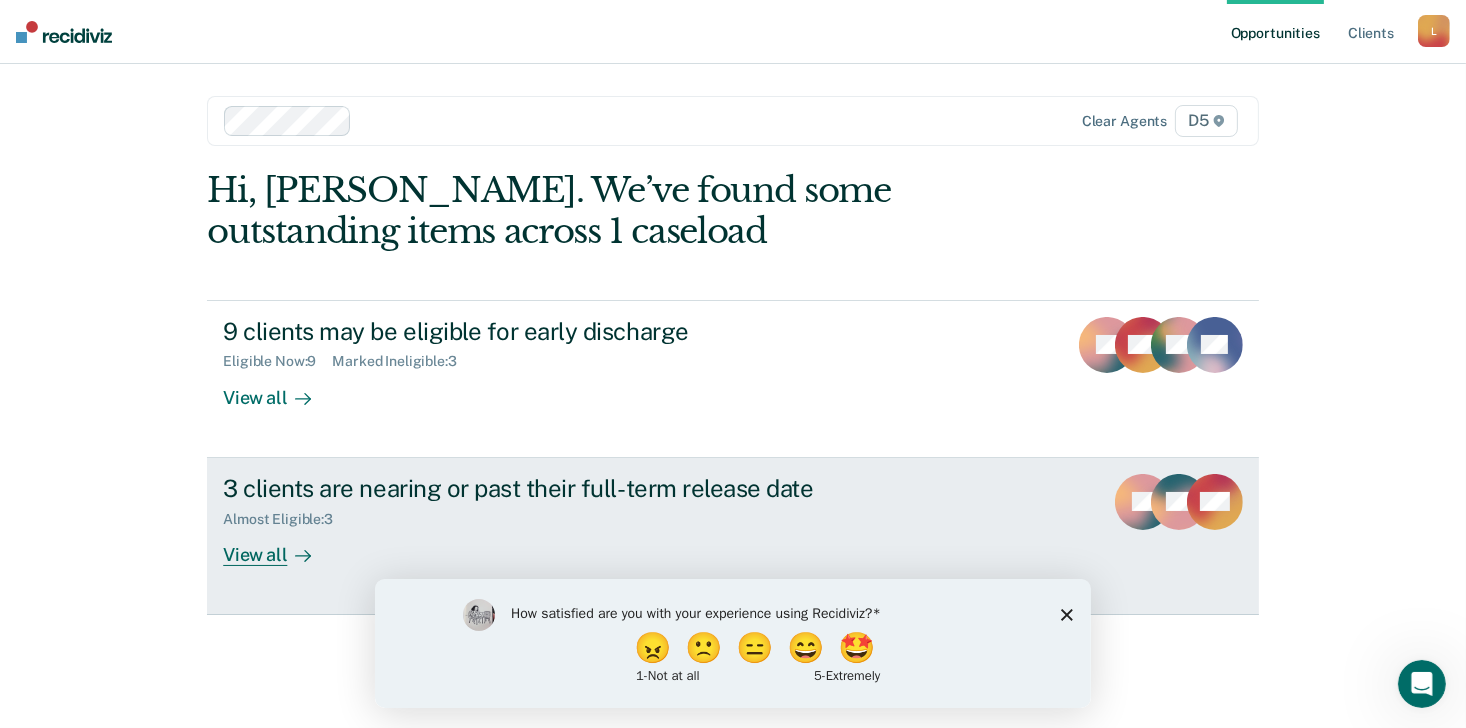 click on "View all" at bounding box center (279, 546) 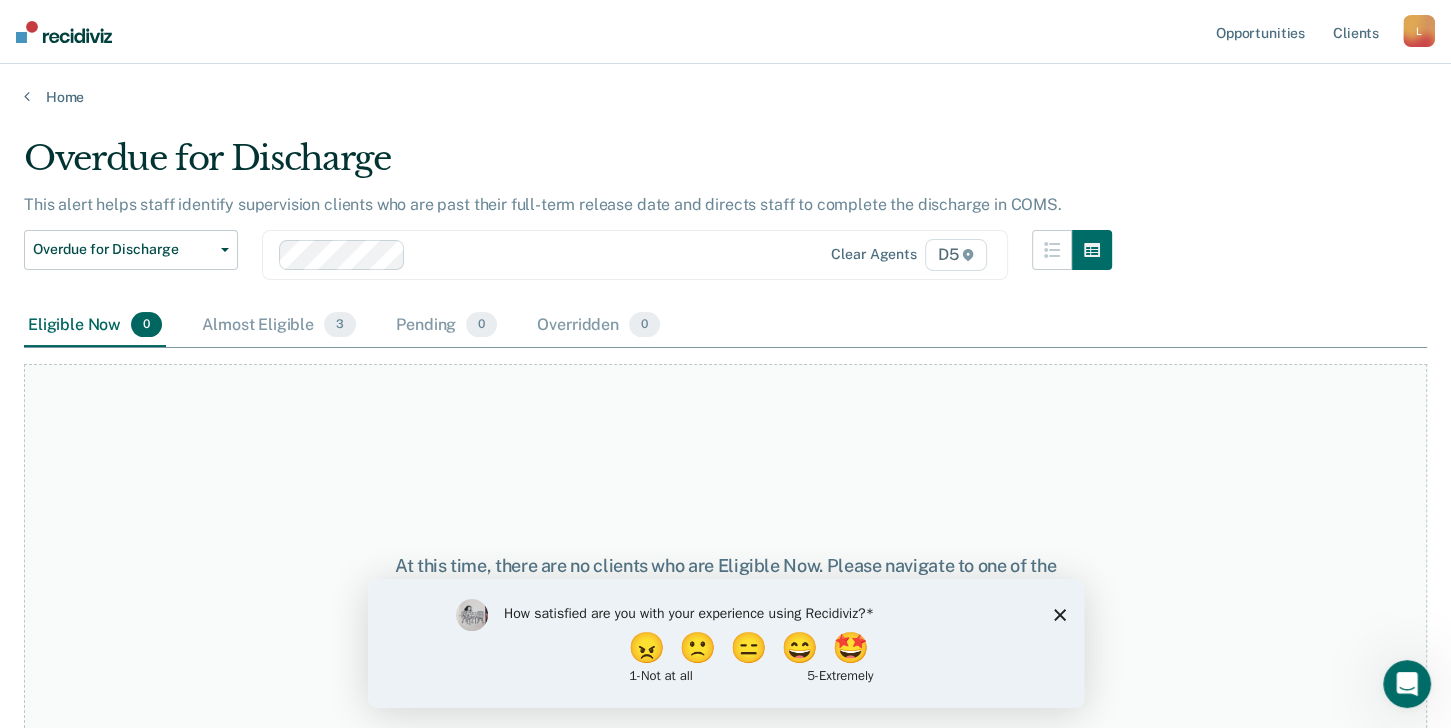 scroll, scrollTop: 58, scrollLeft: 0, axis: vertical 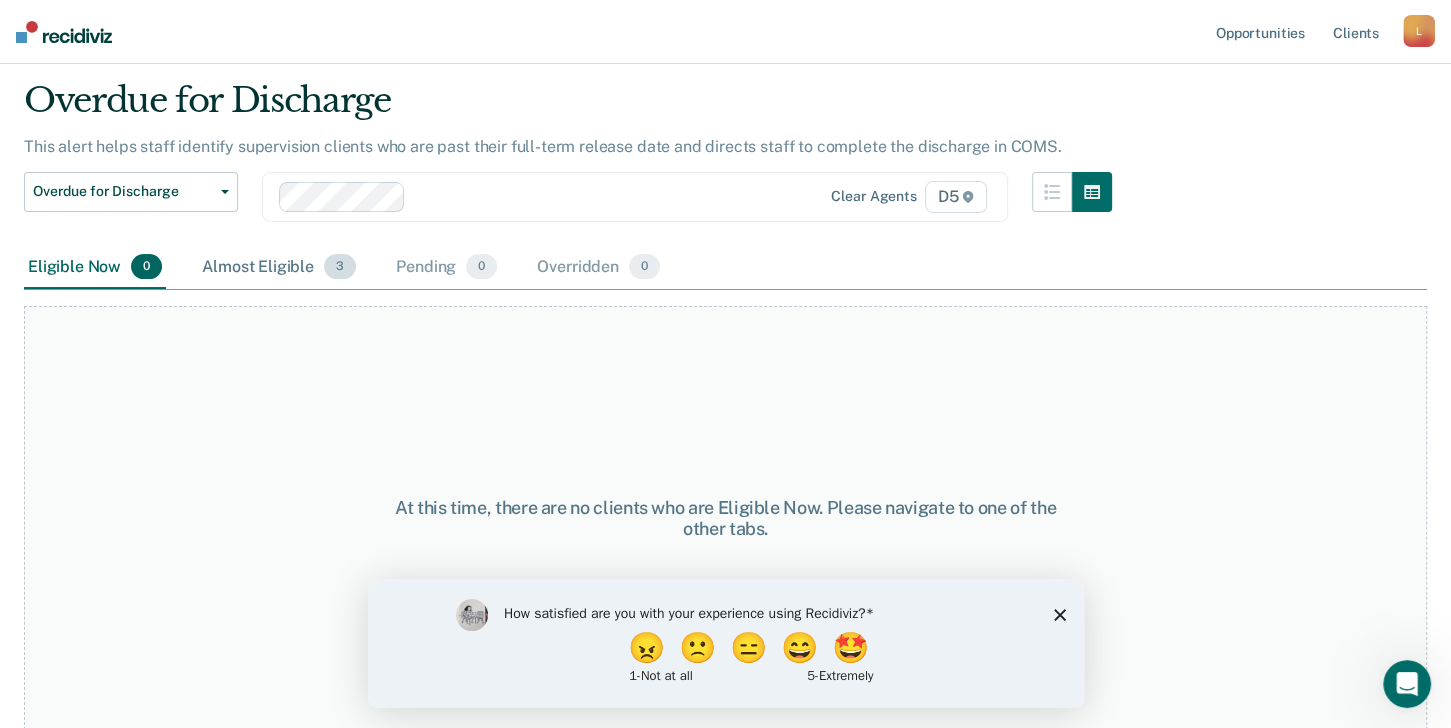 click on "Almost Eligible 3" at bounding box center [279, 268] 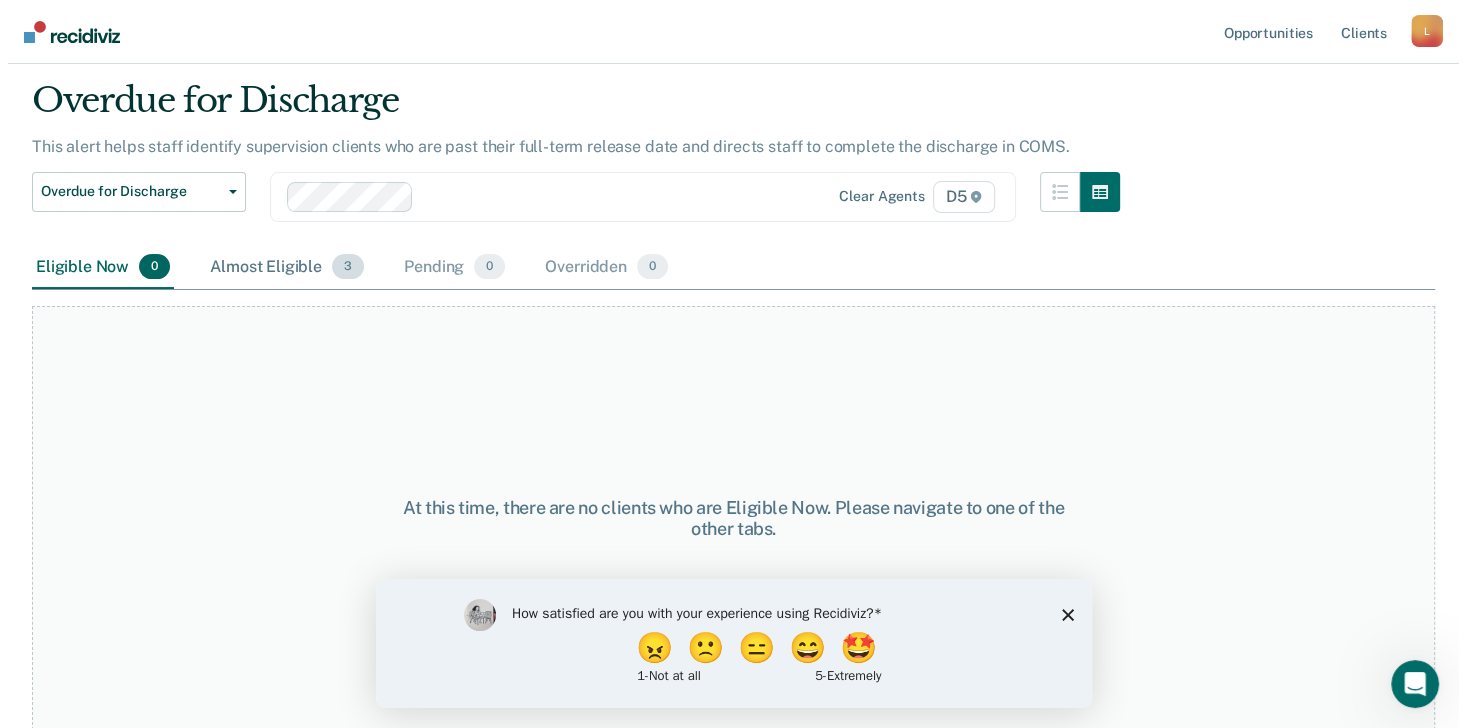 scroll, scrollTop: 0, scrollLeft: 0, axis: both 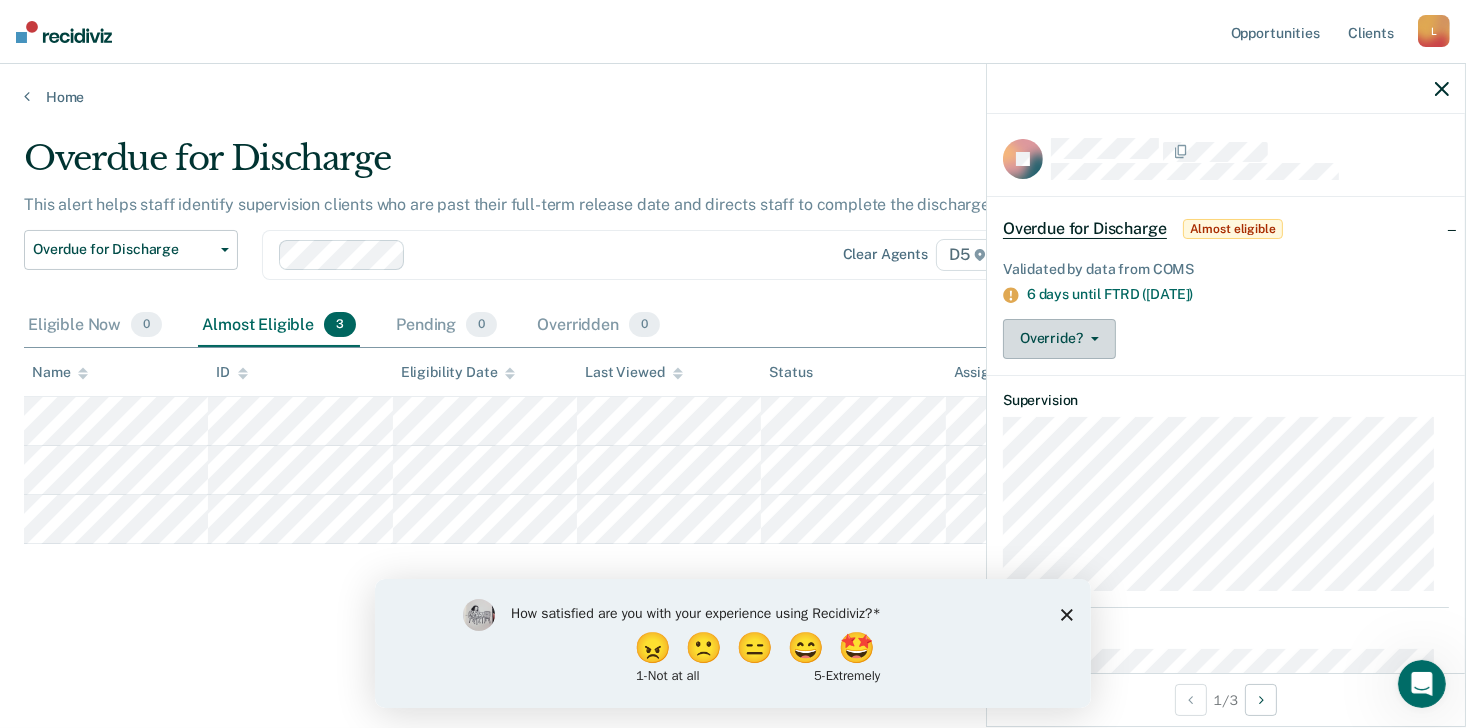 click on "Override?" at bounding box center [1059, 339] 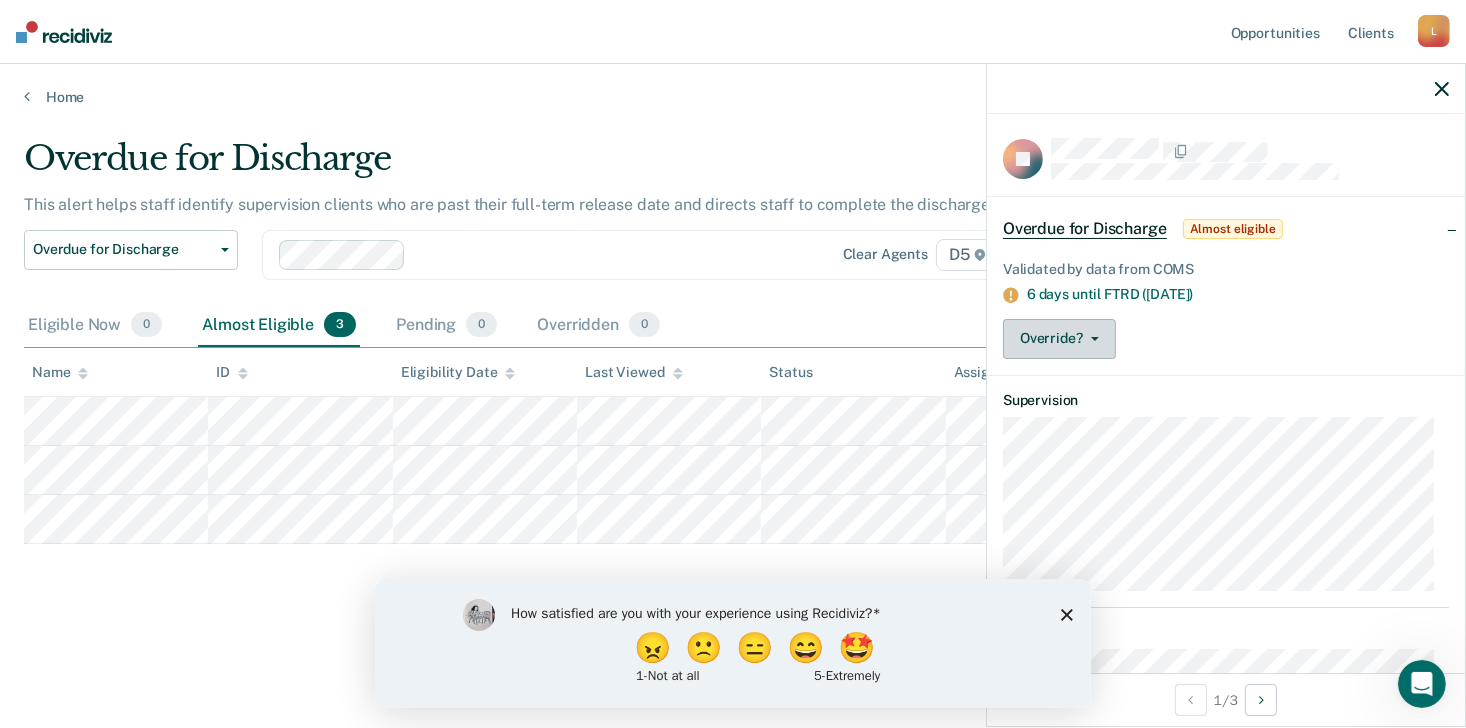 scroll, scrollTop: 83, scrollLeft: 0, axis: vertical 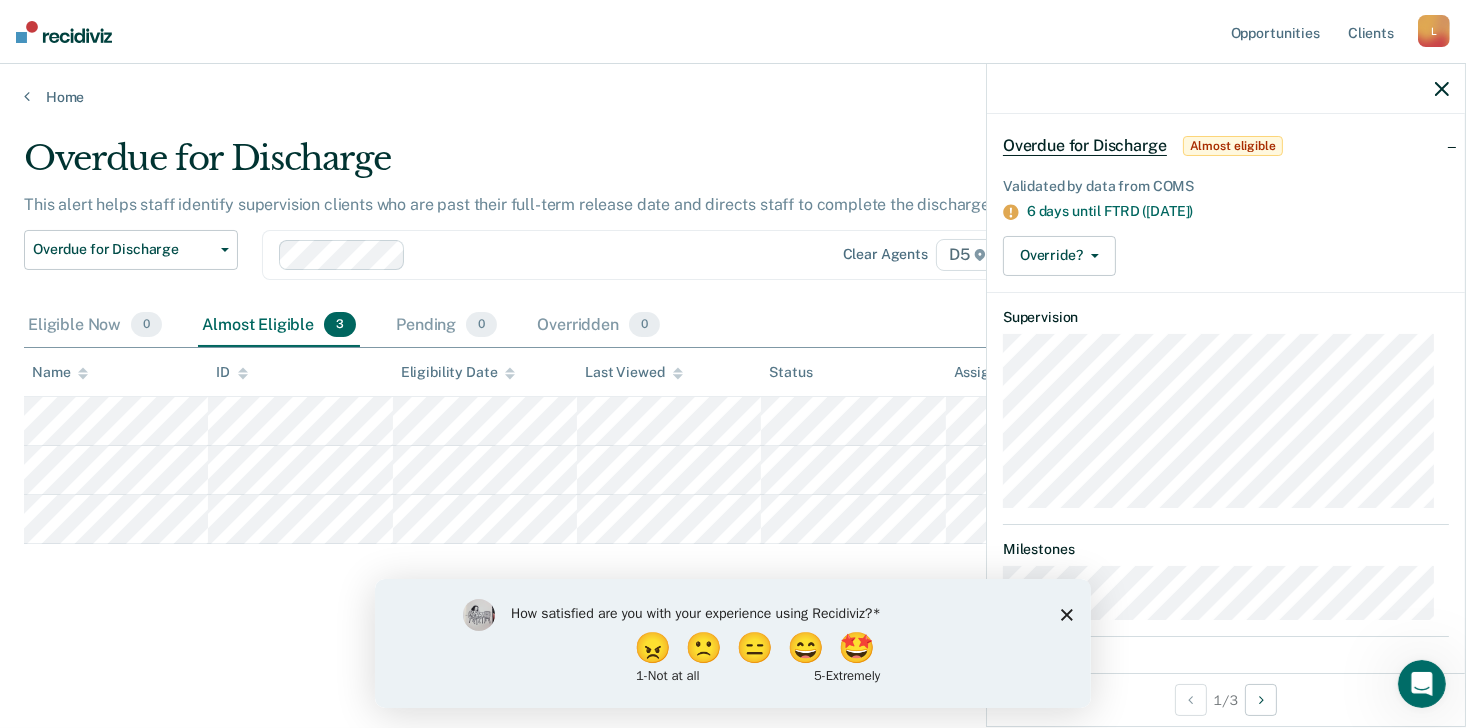 click 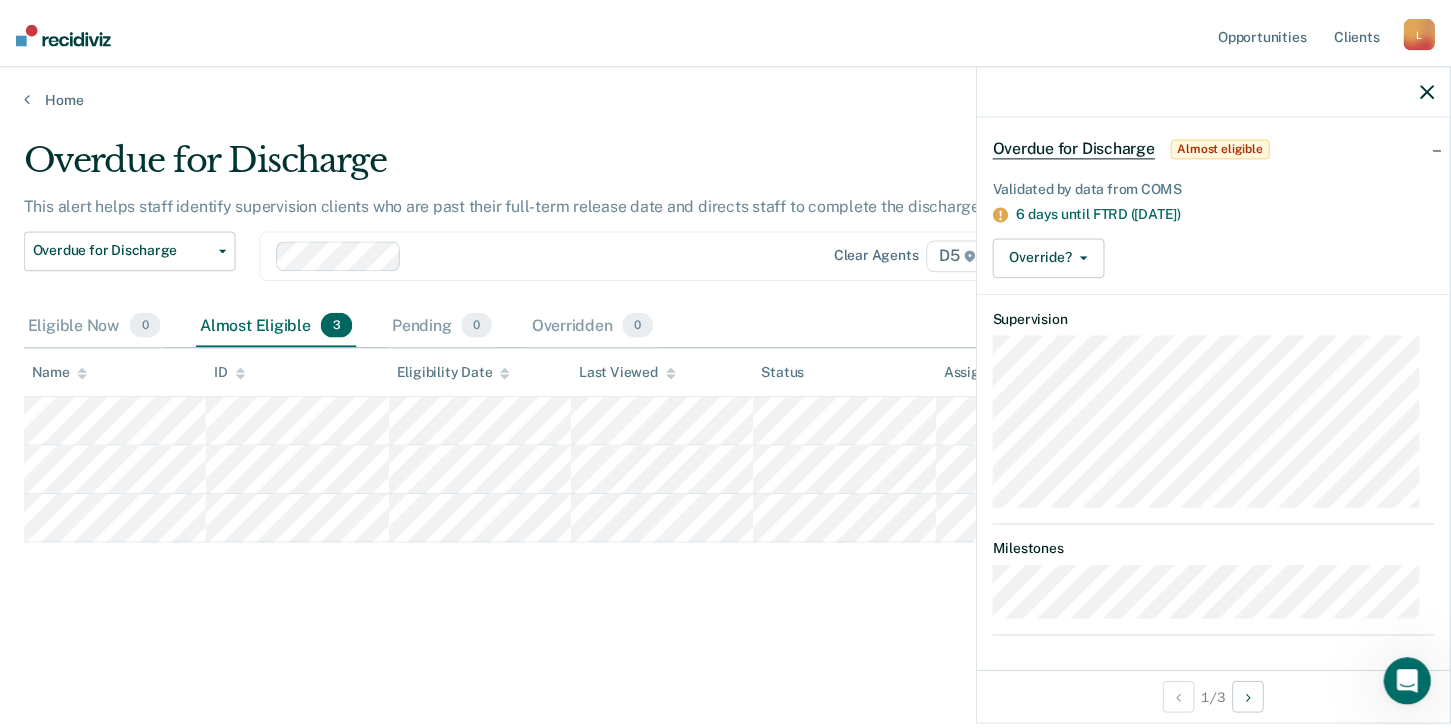 scroll, scrollTop: 0, scrollLeft: 0, axis: both 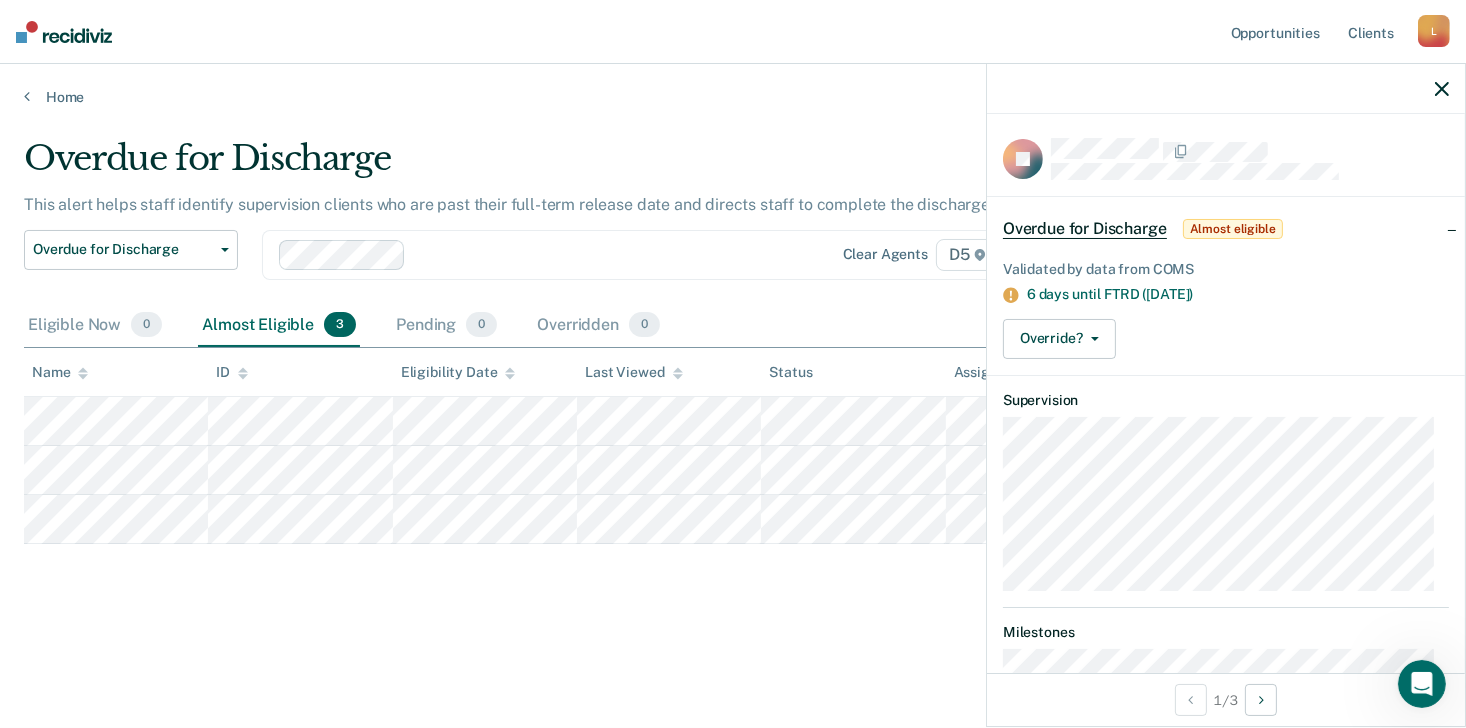 click on "Overdue for Discharge   This alert helps staff identify supervision clients who are past their full-term release date and directs staff to complete the discharge in COMS. Overdue for Discharge Classification Review Early Discharge Minimum Telephone Reporting Overdue for Discharge Supervision Level Mismatch Clear   agents D5   Eligible Now 0 Almost Eligible 3 Pending 0 Overridden 0
To pick up a draggable item, press the space bar.
While dragging, use the arrow keys to move the item.
Press space again to drop the item in its new position, or press escape to cancel.
Name ID Eligibility Date Last Viewed Status Assigned to" at bounding box center [733, 390] 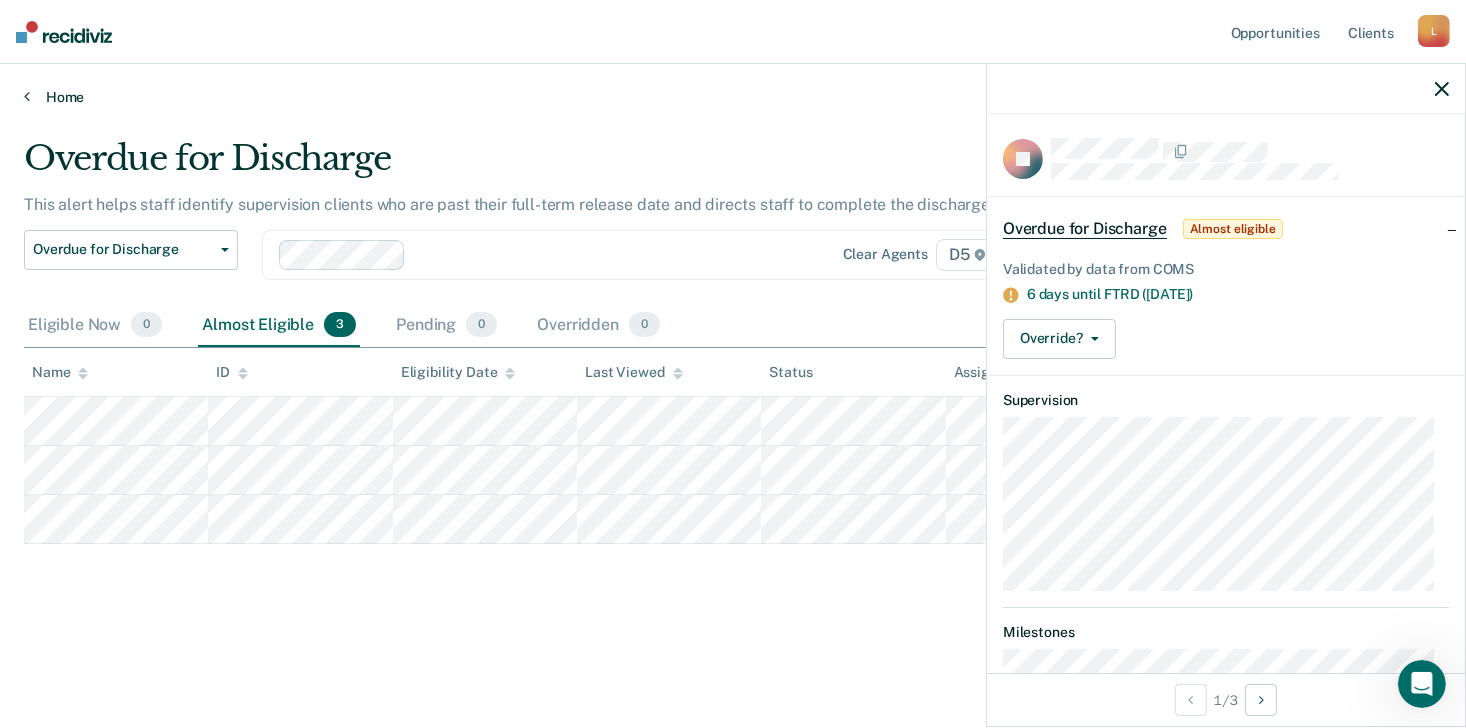 click on "Home" at bounding box center (733, 97) 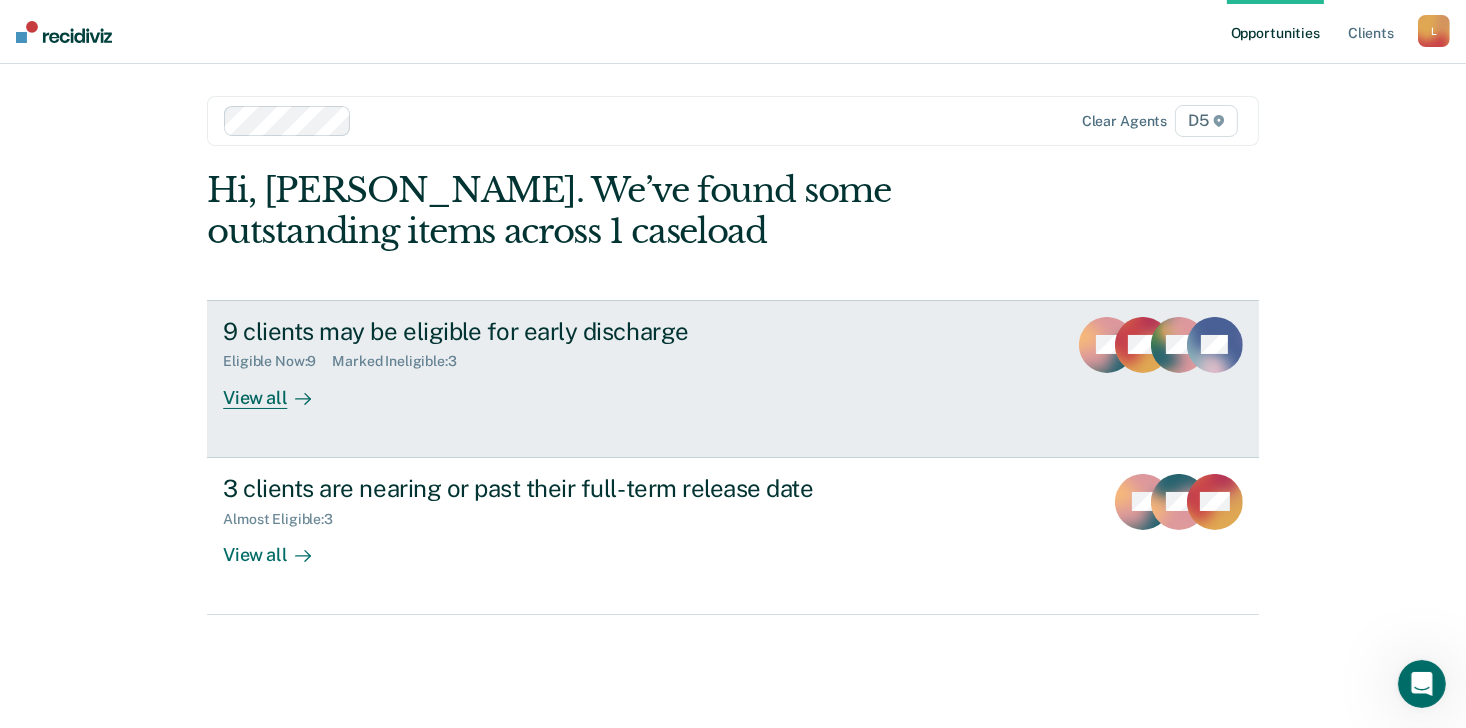 click on "View all" at bounding box center [279, 389] 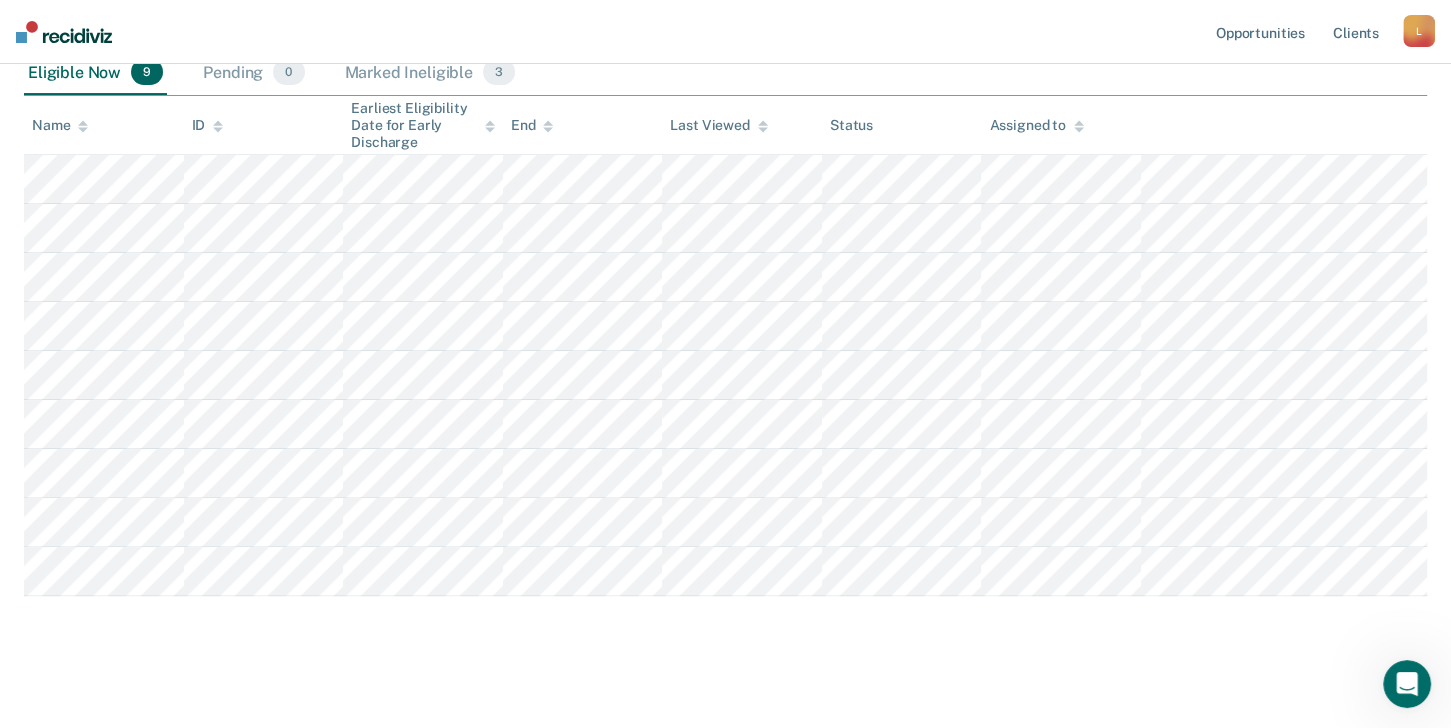 scroll, scrollTop: 310, scrollLeft: 0, axis: vertical 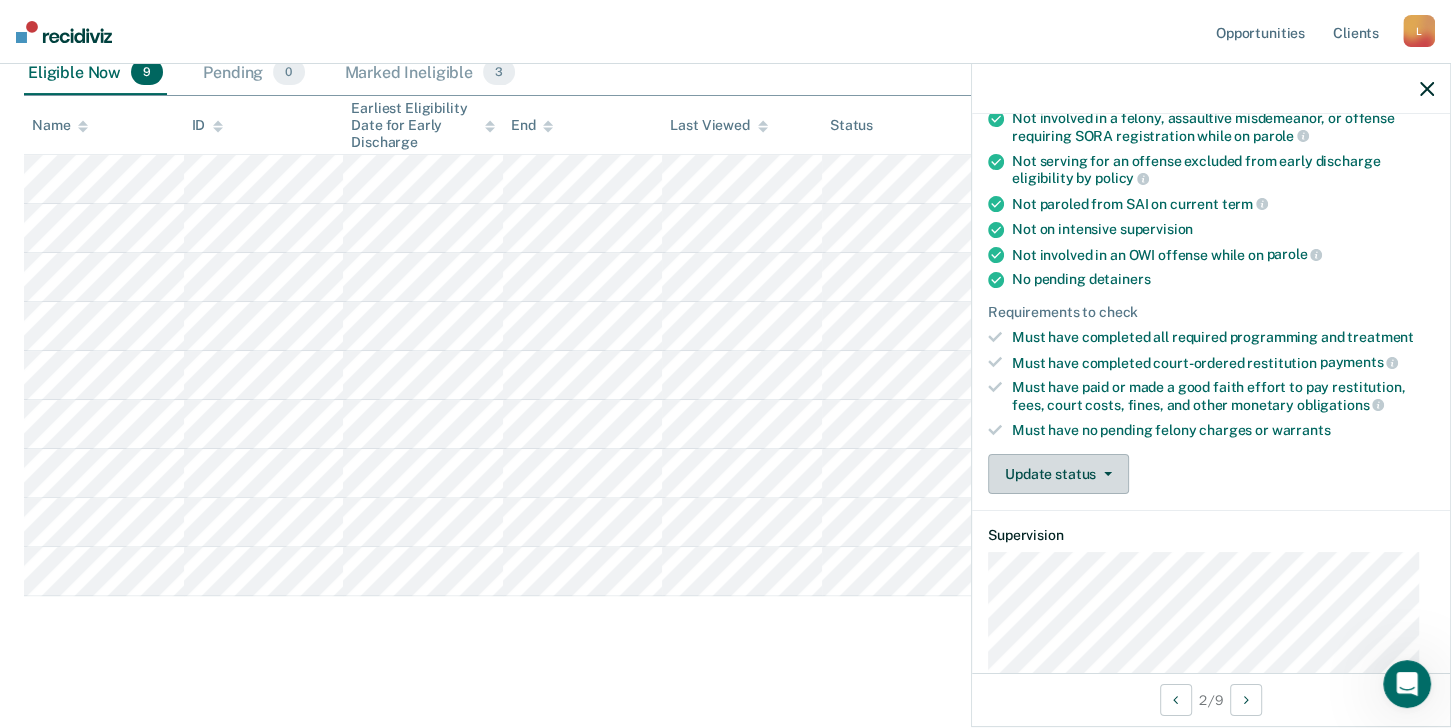 click at bounding box center [1104, 474] 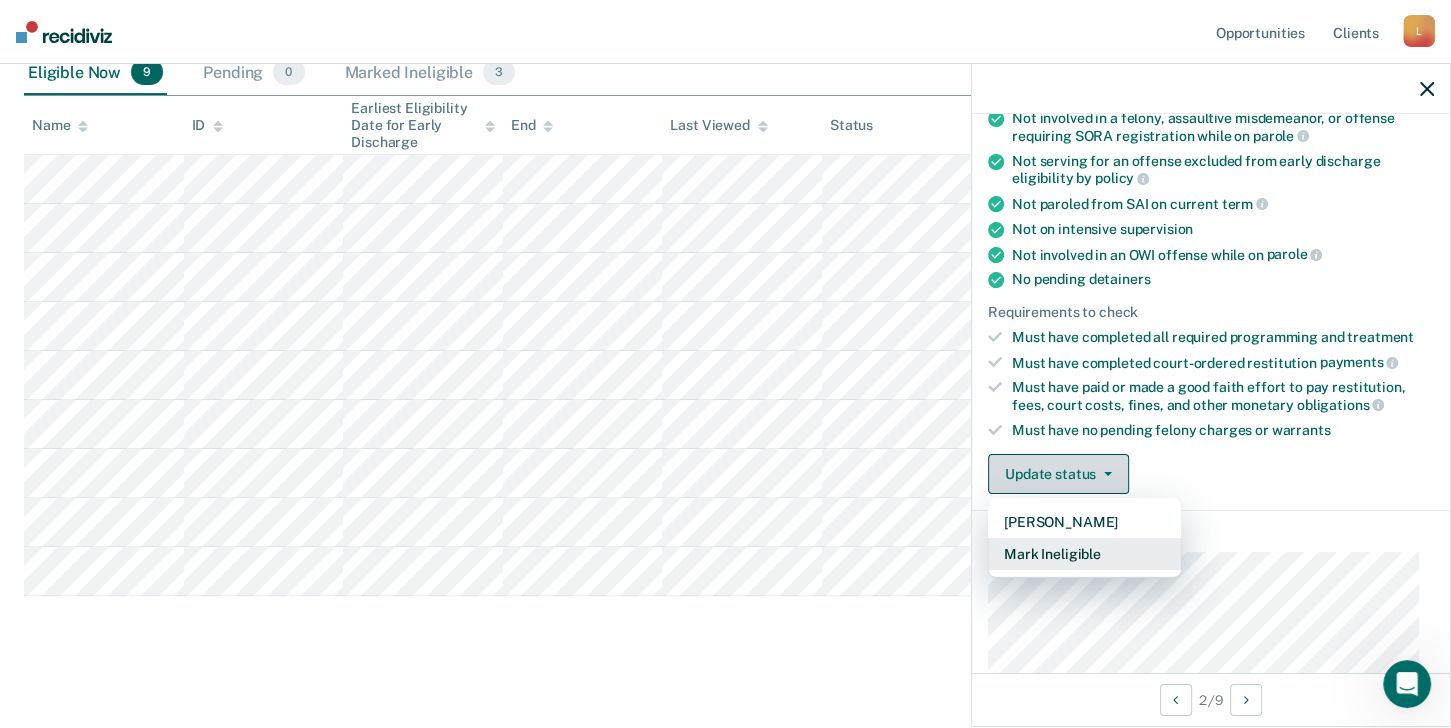 click on "Mark Ineligible" at bounding box center [1084, 554] 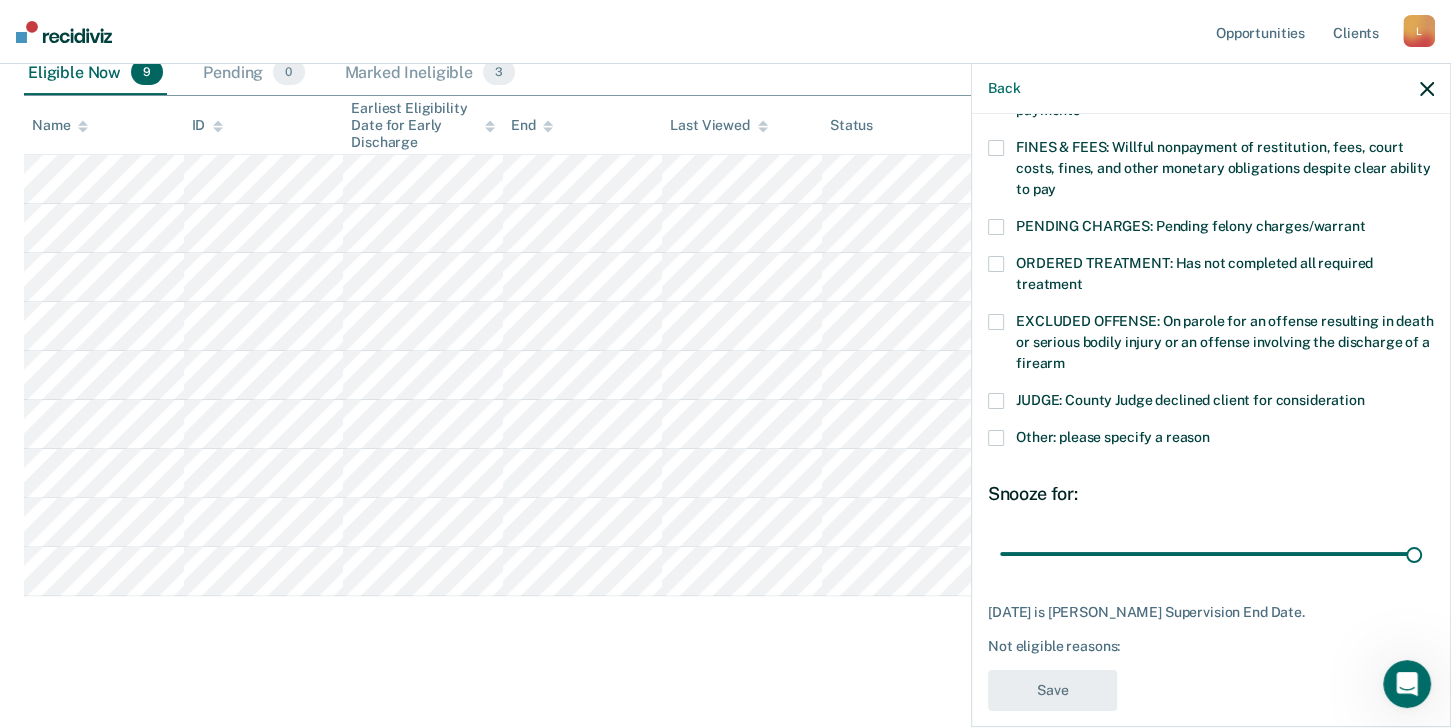 scroll, scrollTop: 561, scrollLeft: 0, axis: vertical 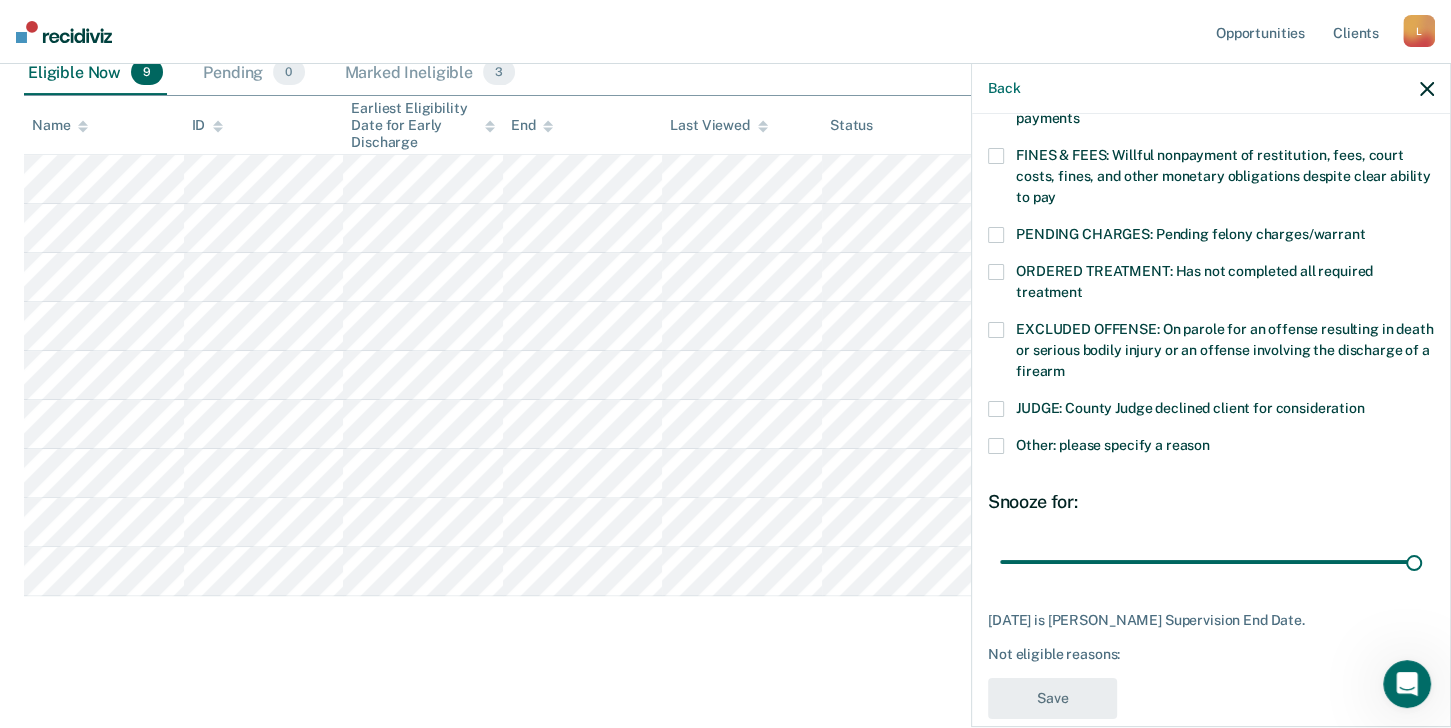 click at bounding box center [996, 446] 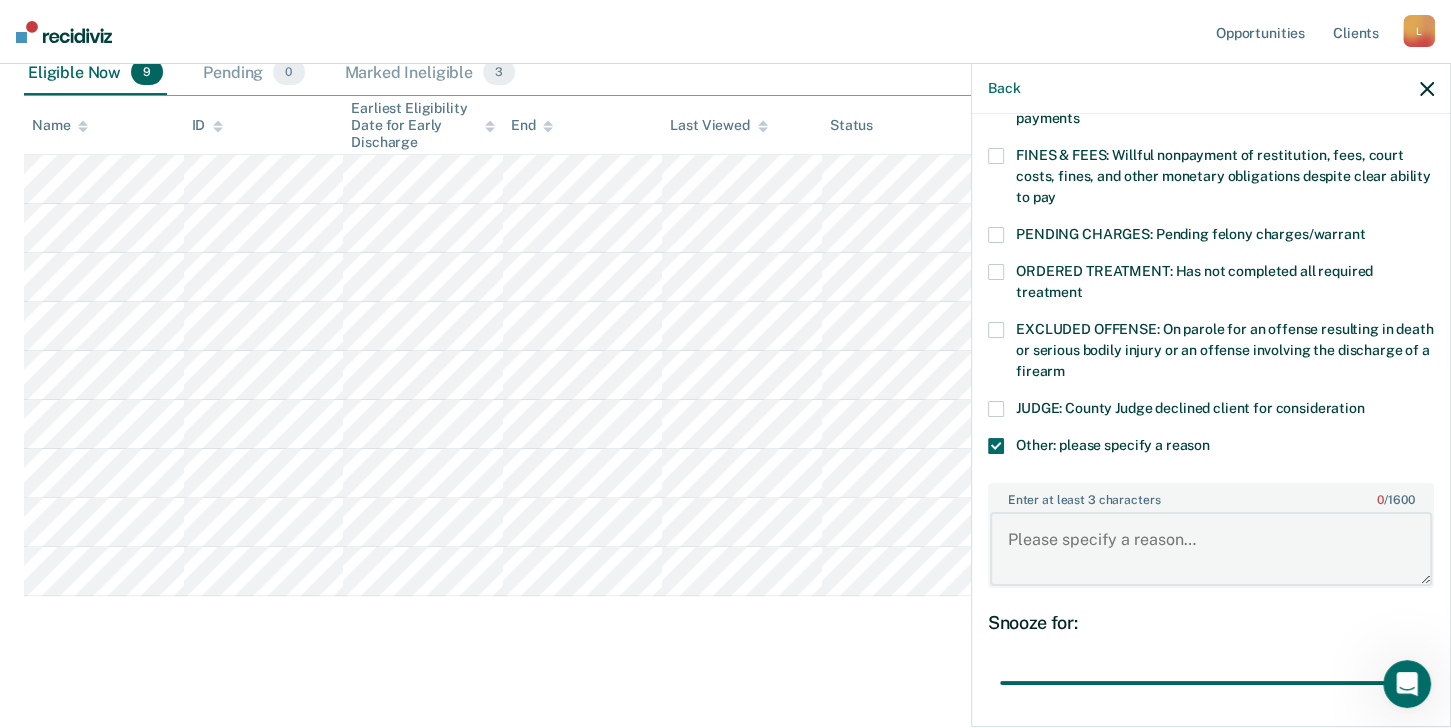 click on "Enter at least 3 characters 0  /  1600" at bounding box center (1211, 549) 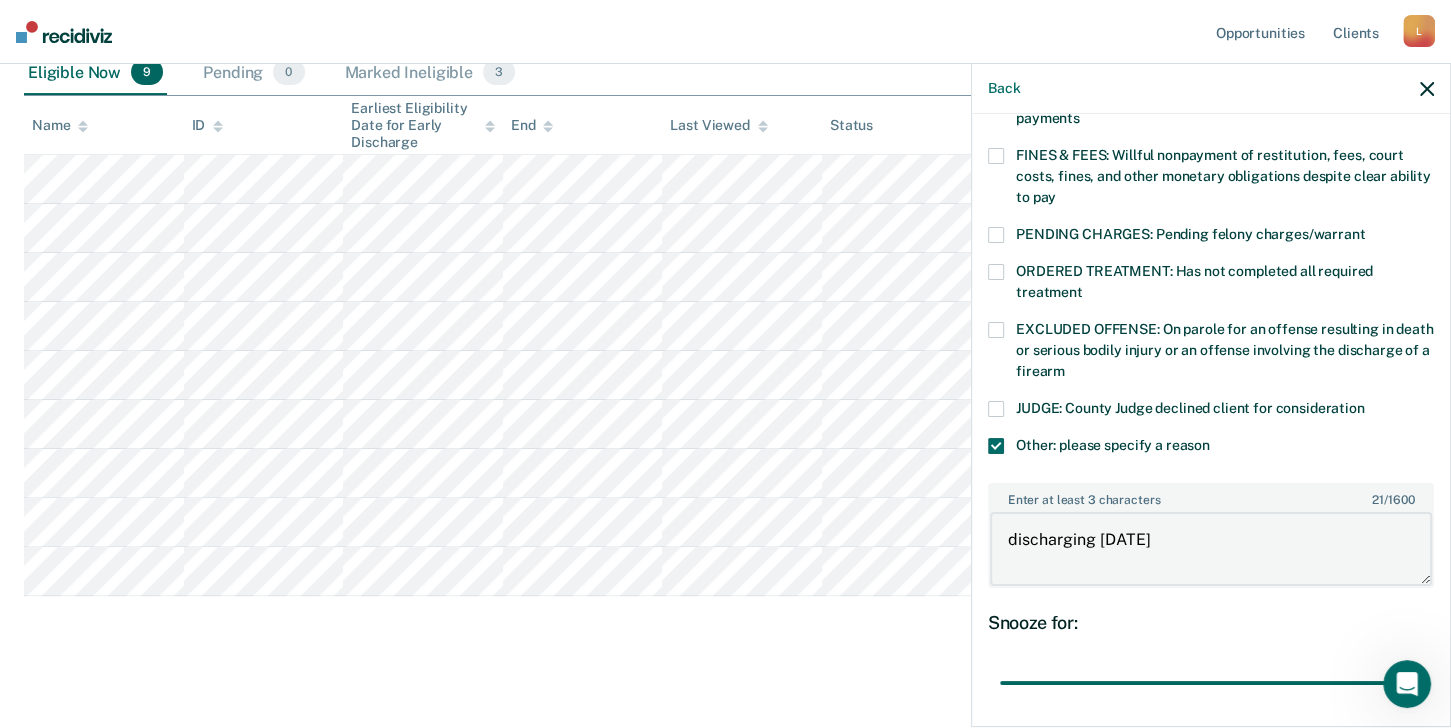 scroll, scrollTop: 688, scrollLeft: 0, axis: vertical 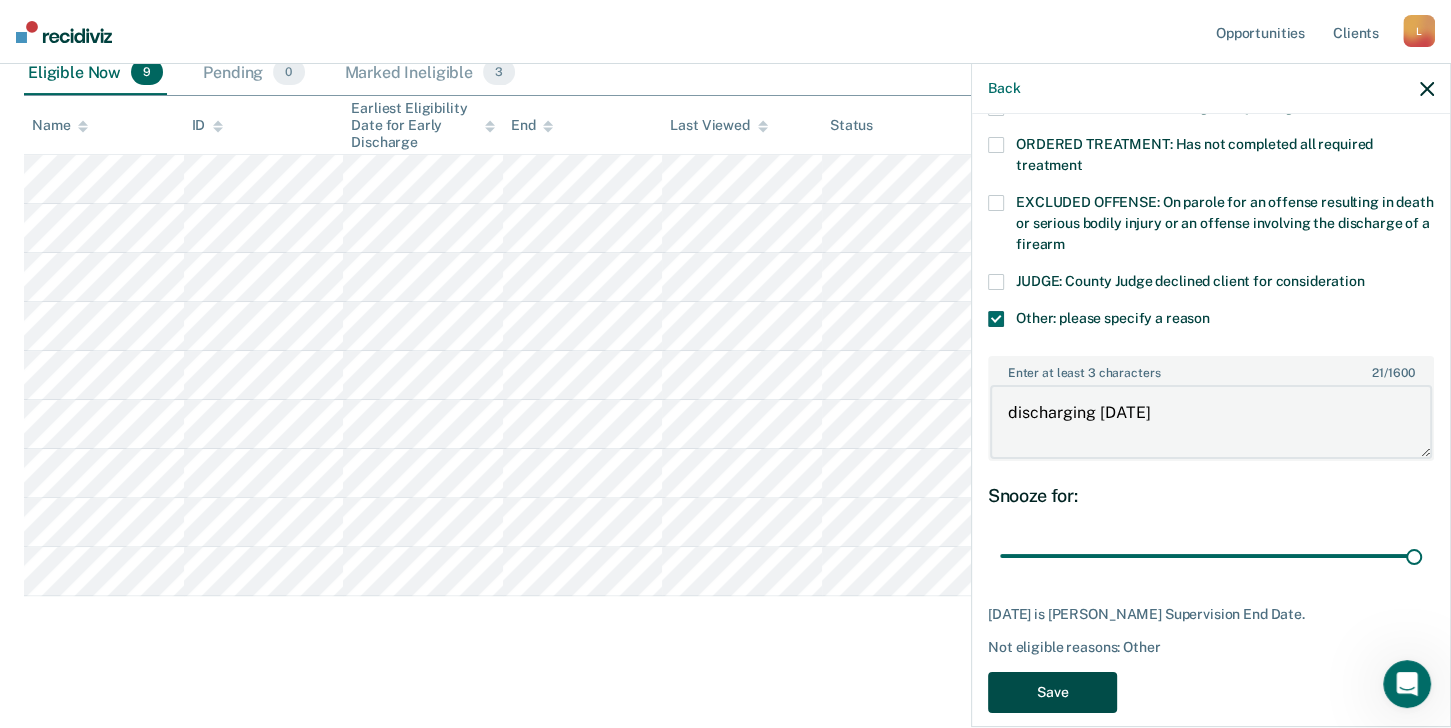 type on "discharging [DATE]" 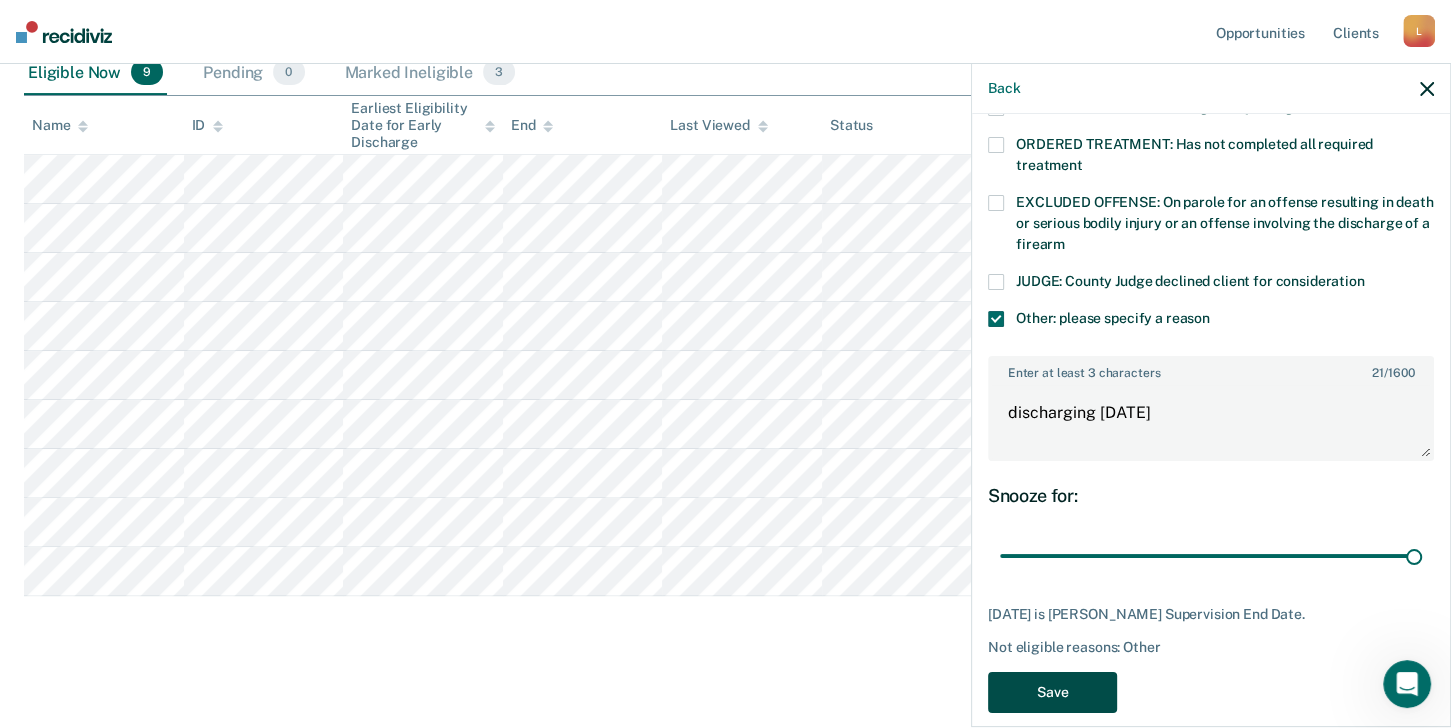 click on "Save" at bounding box center (1052, 692) 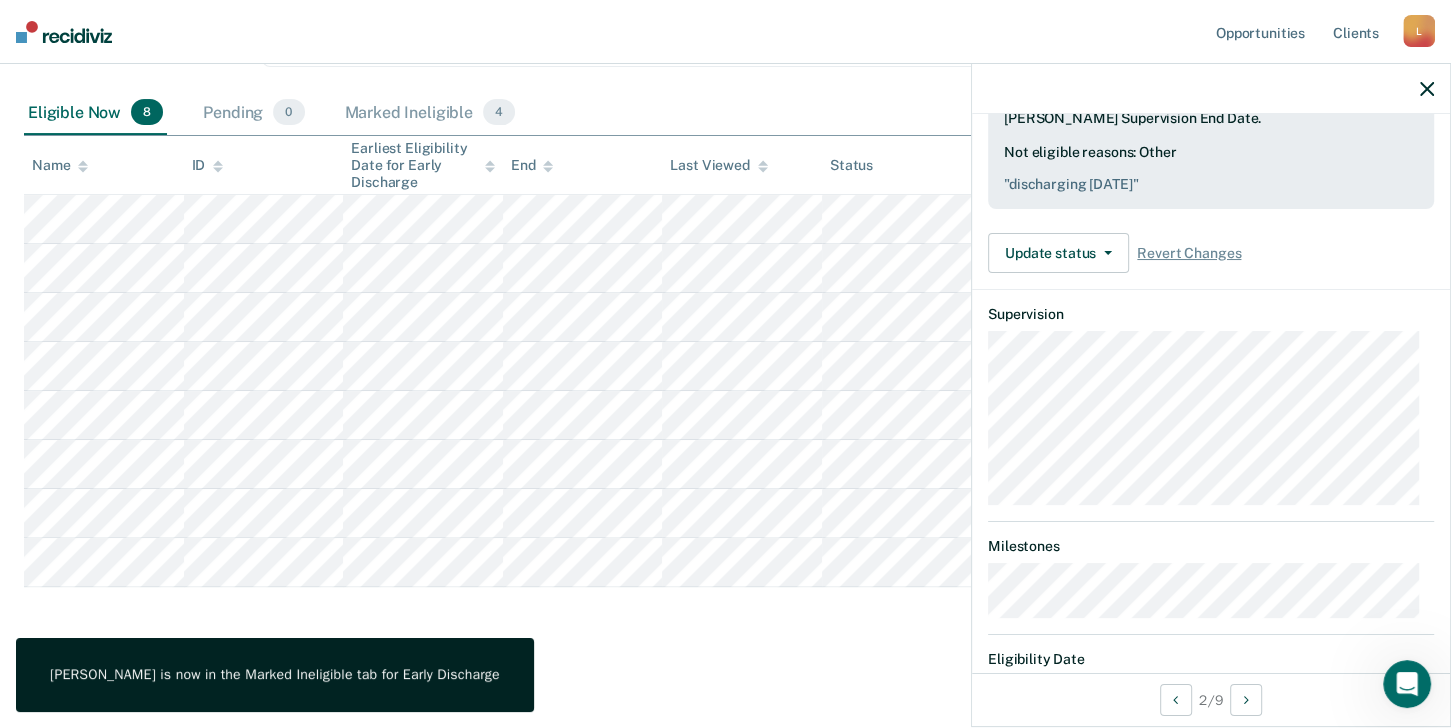 click on "Early Discharge   Early Discharge is the termination of the period of probation or parole before the full-term discharge date. Early discharge reviews are mandated, at minimum, once clients have served half of their original term of supervision. Review clients who may be eligible for early discharge as per OP 06.05.135 and OP 06.04.130H and complete the discharge paperwork in COMS. Early Discharge Classification Review Early Discharge Minimum Telephone Reporting Overdue for Discharge Supervision Level Mismatch Clear   agents D5   Eligible Now 8 Pending 0 Marked Ineligible 4
To pick up a draggable item, press the space bar.
While dragging, use the arrow keys to move the item.
Press space again to drop the item in its new position, or press escape to cancel.
Name ID Earliest Eligibility Date for Early Discharge End Last Viewed Status Assigned to" at bounding box center [725, 280] 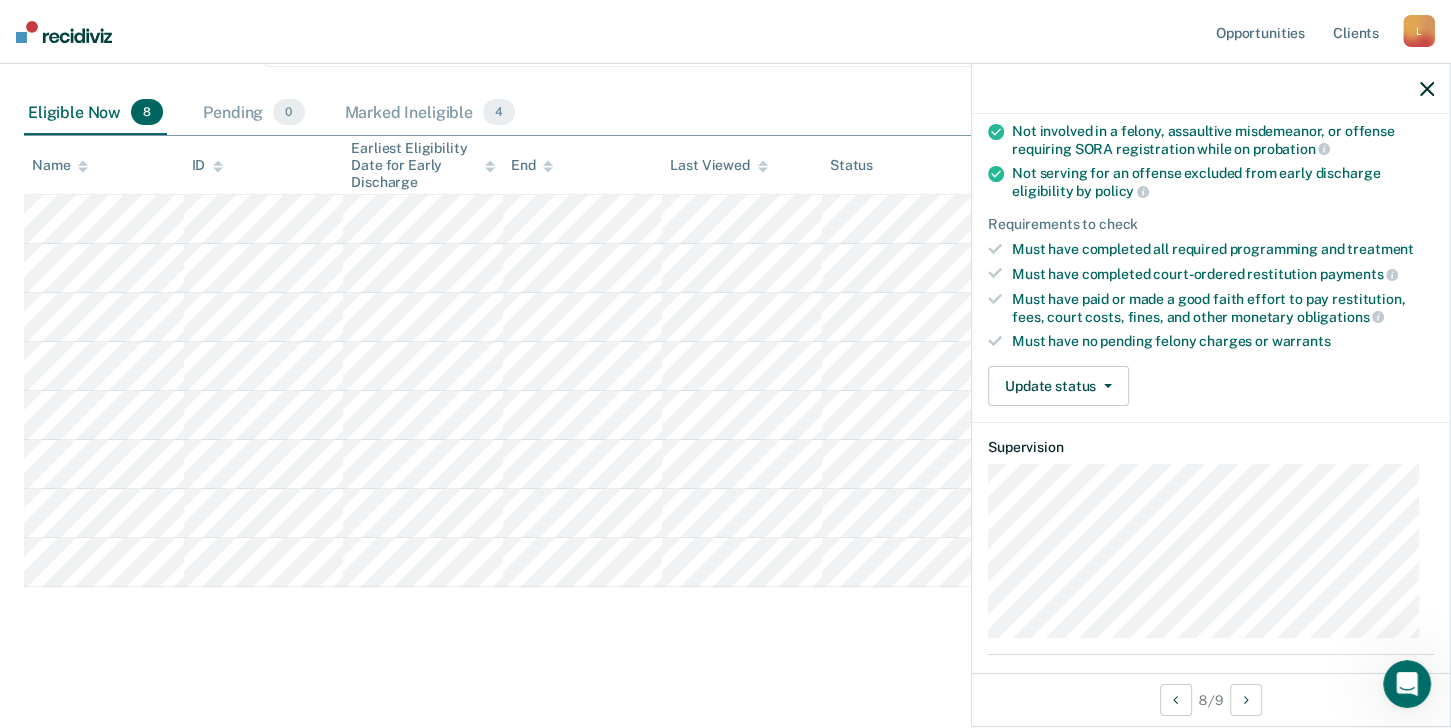scroll, scrollTop: 318, scrollLeft: 0, axis: vertical 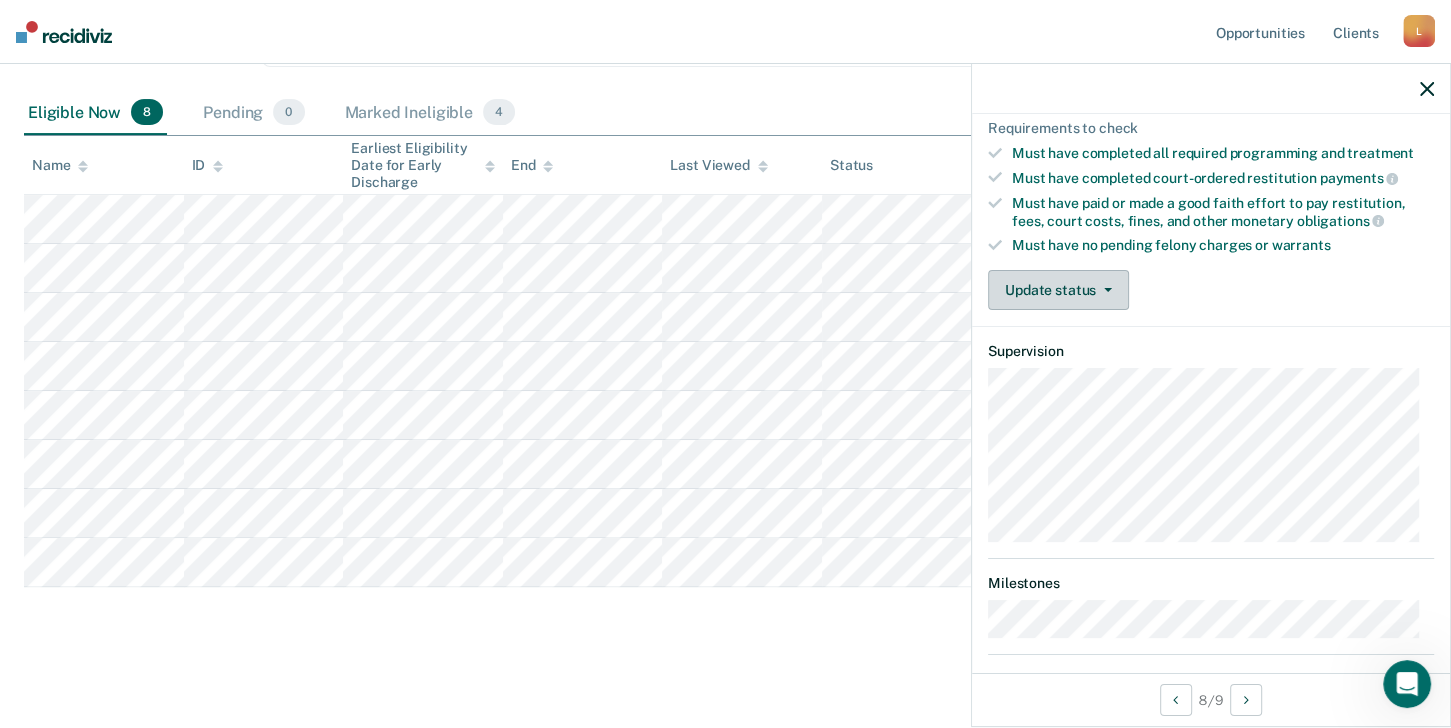 click 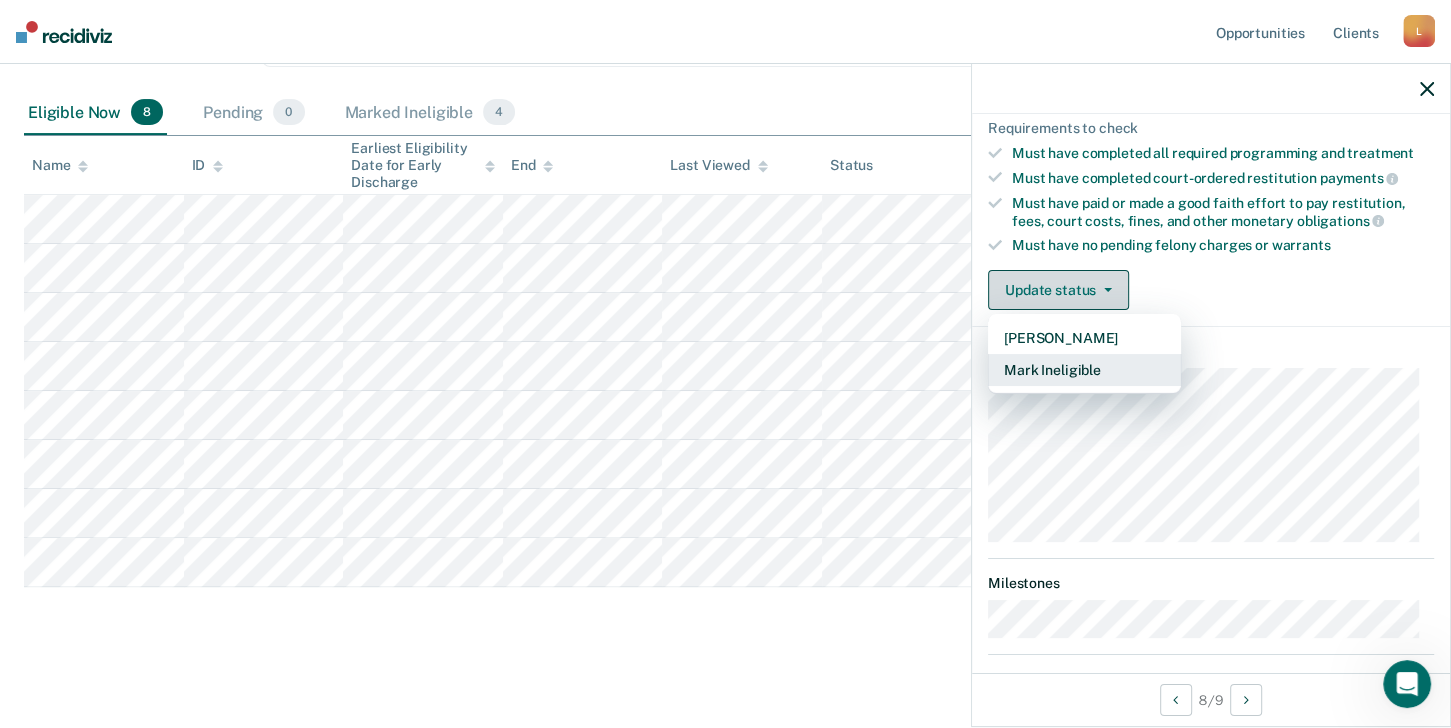 click on "Mark Ineligible" at bounding box center [1084, 370] 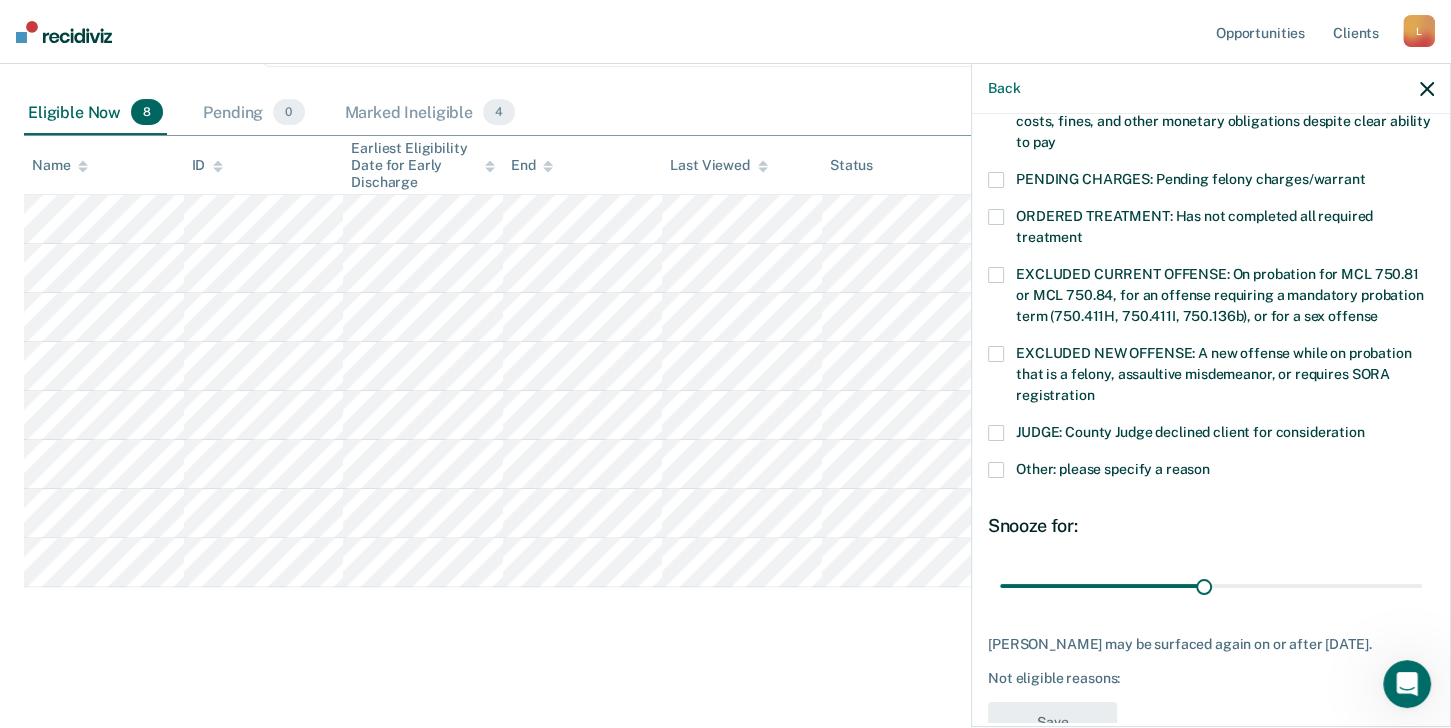 scroll, scrollTop: 648, scrollLeft: 0, axis: vertical 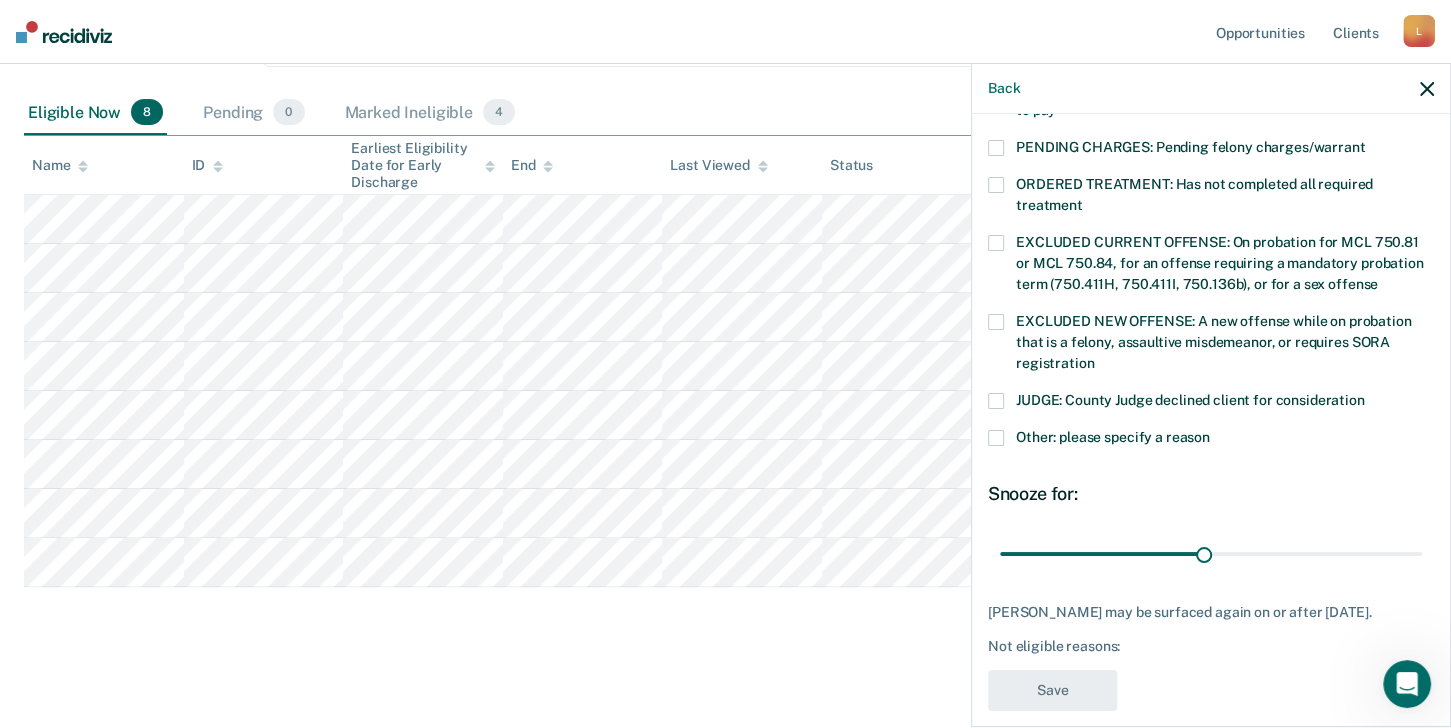 click at bounding box center (996, 401) 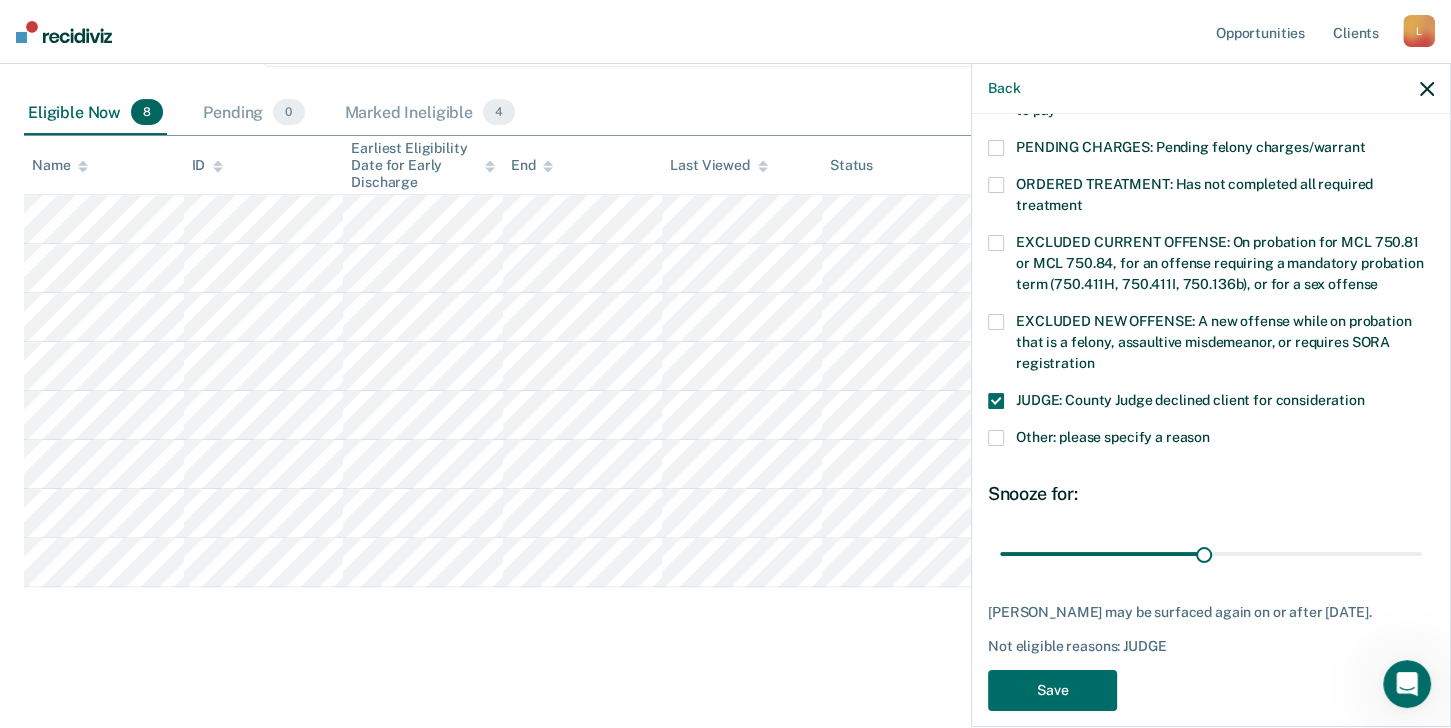 click at bounding box center (996, 438) 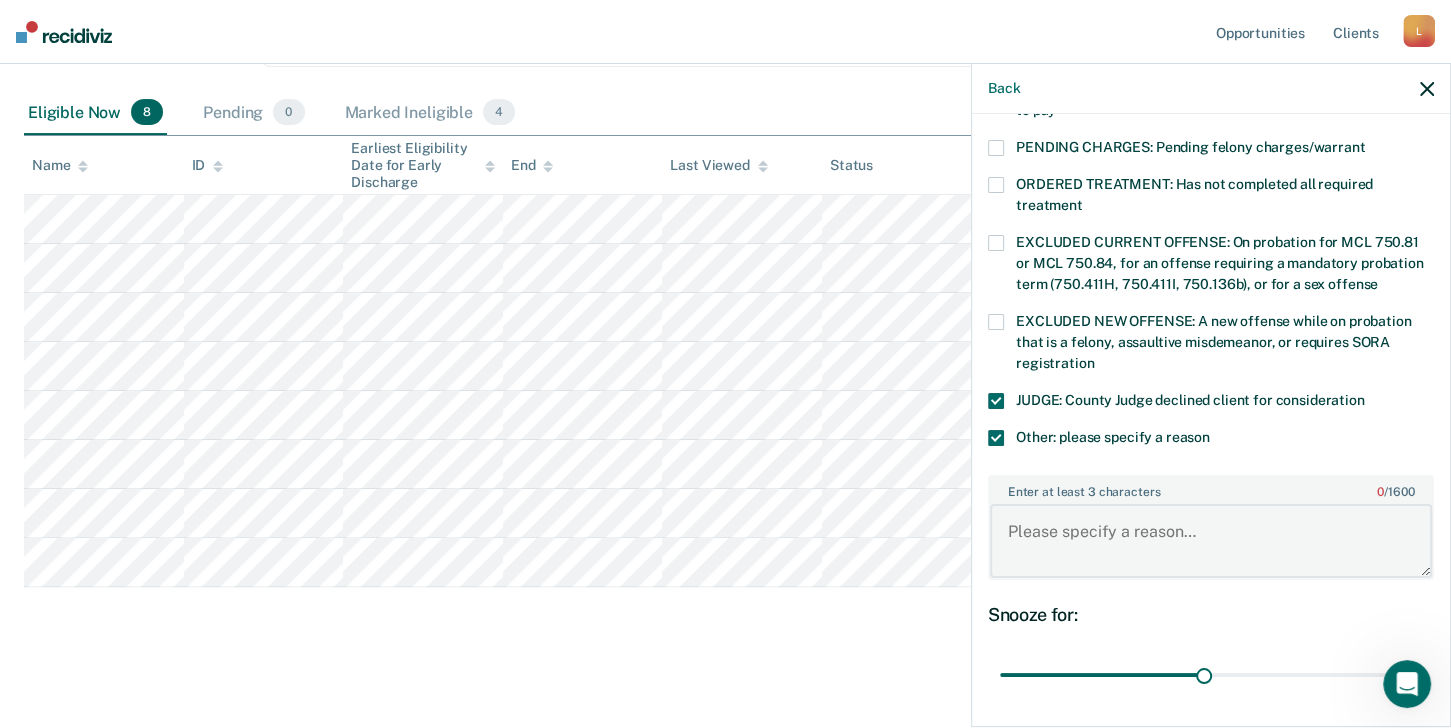 click on "Enter at least 3 characters 0  /  1600" at bounding box center [1211, 541] 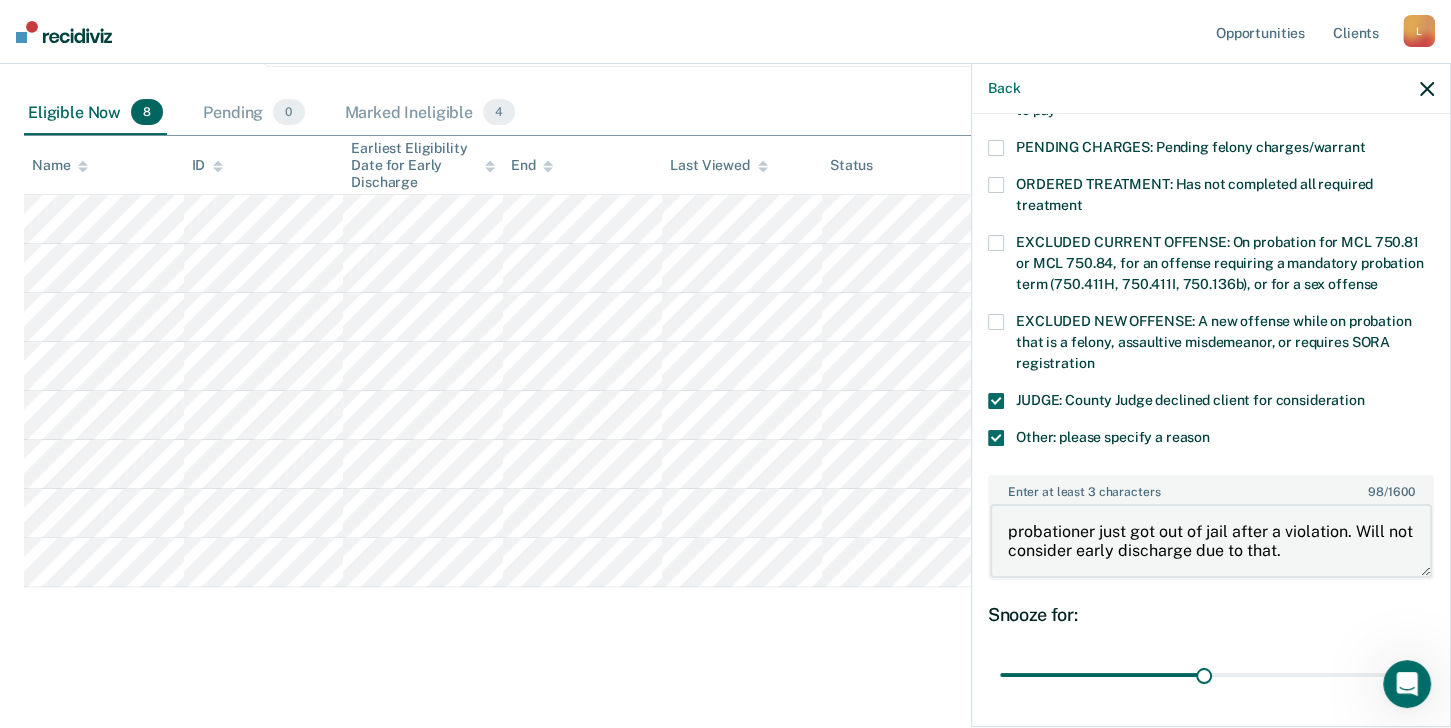 type on "probationer just got out of jail after a violation. Will not consider early discharge due to that." 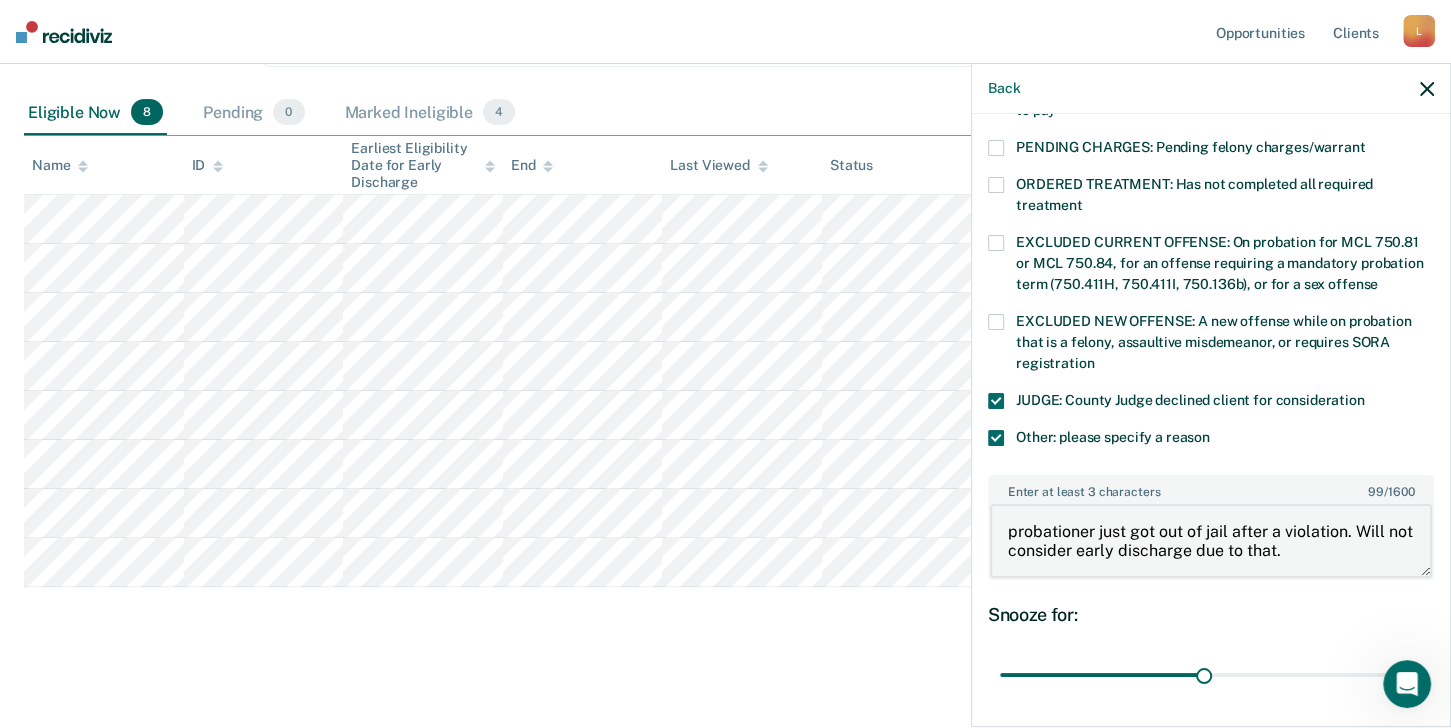 scroll, scrollTop: 767, scrollLeft: 0, axis: vertical 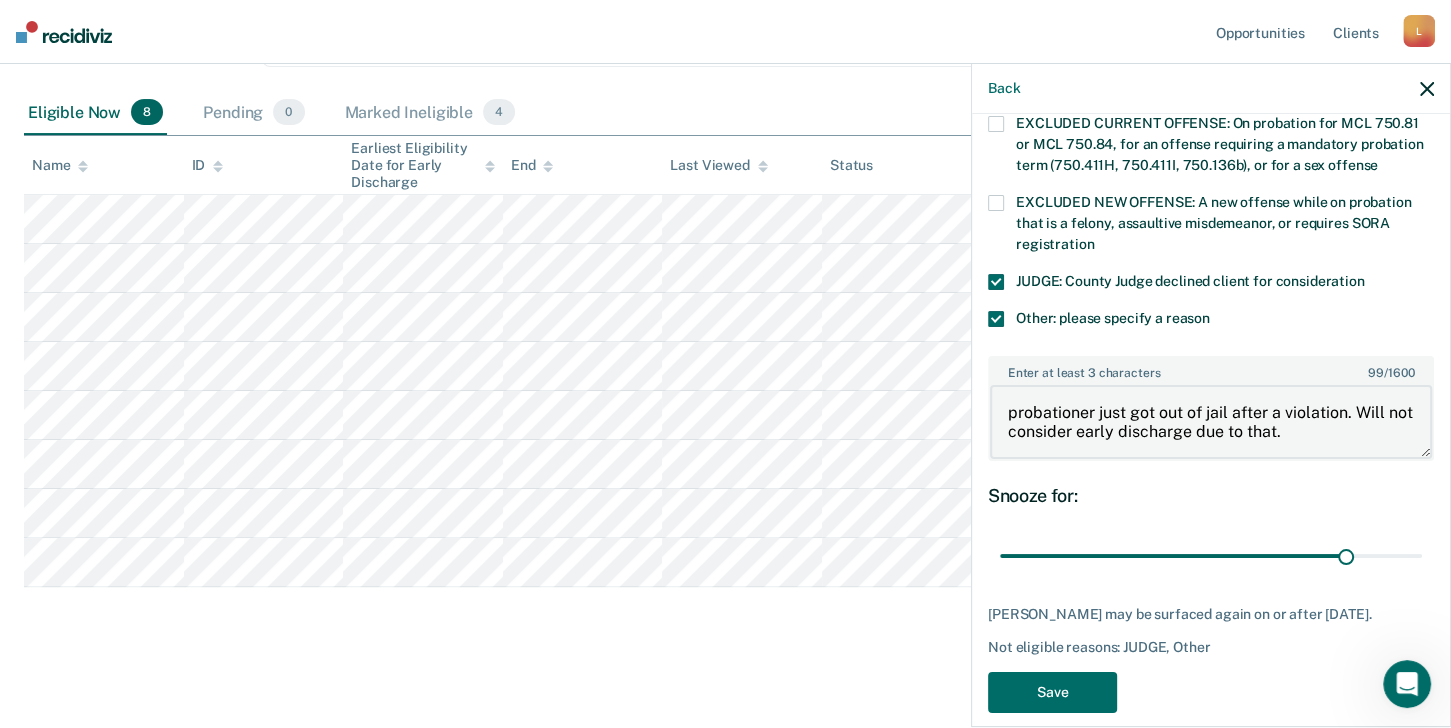 type on "61" 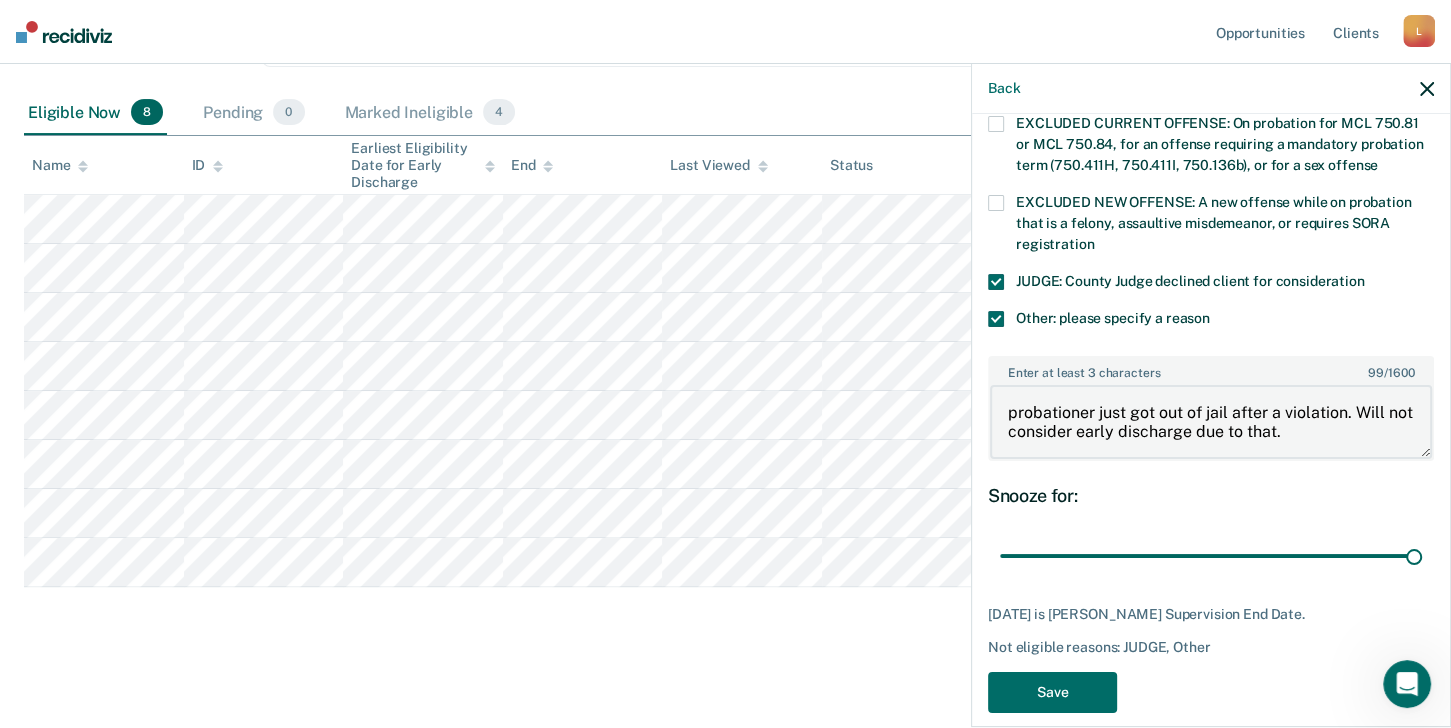 type on "probationer just got out of jail after a violation. Will not consider early discharge due to that." 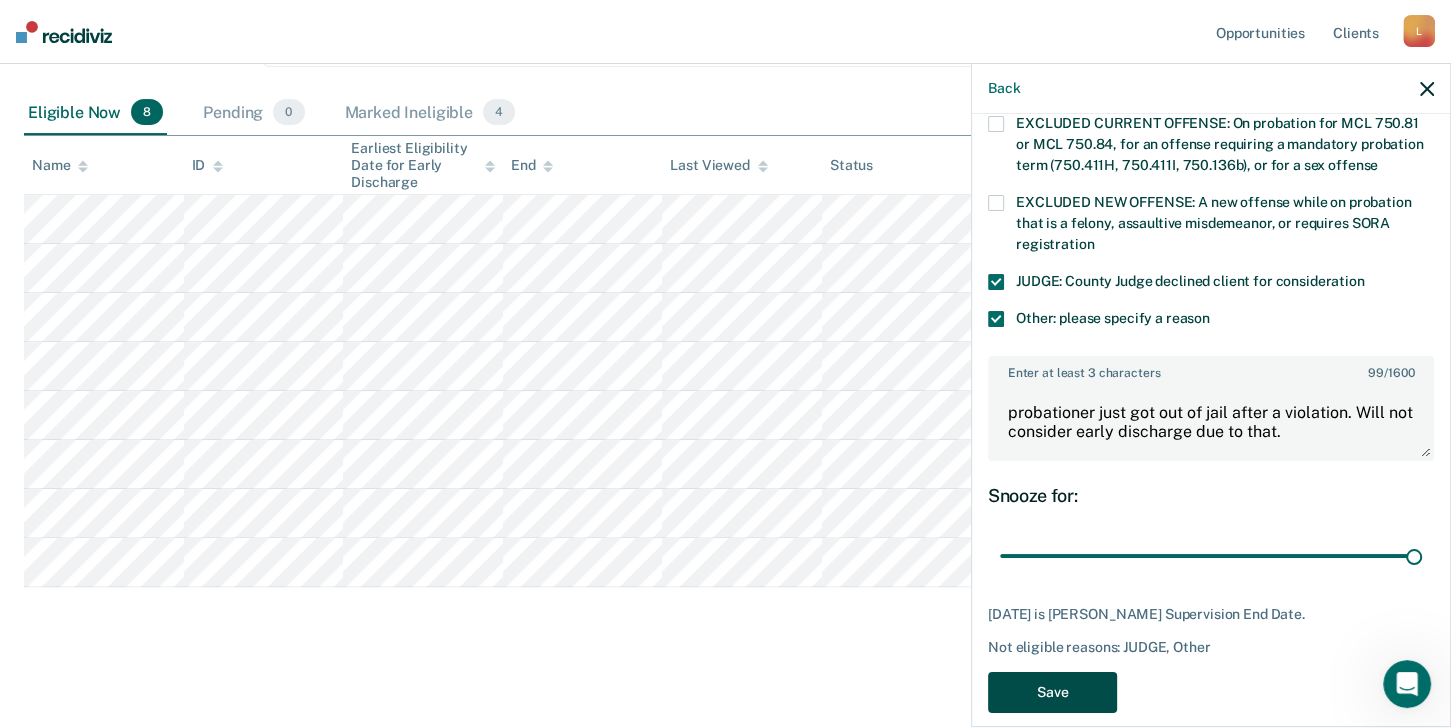 click on "Save" at bounding box center [1052, 692] 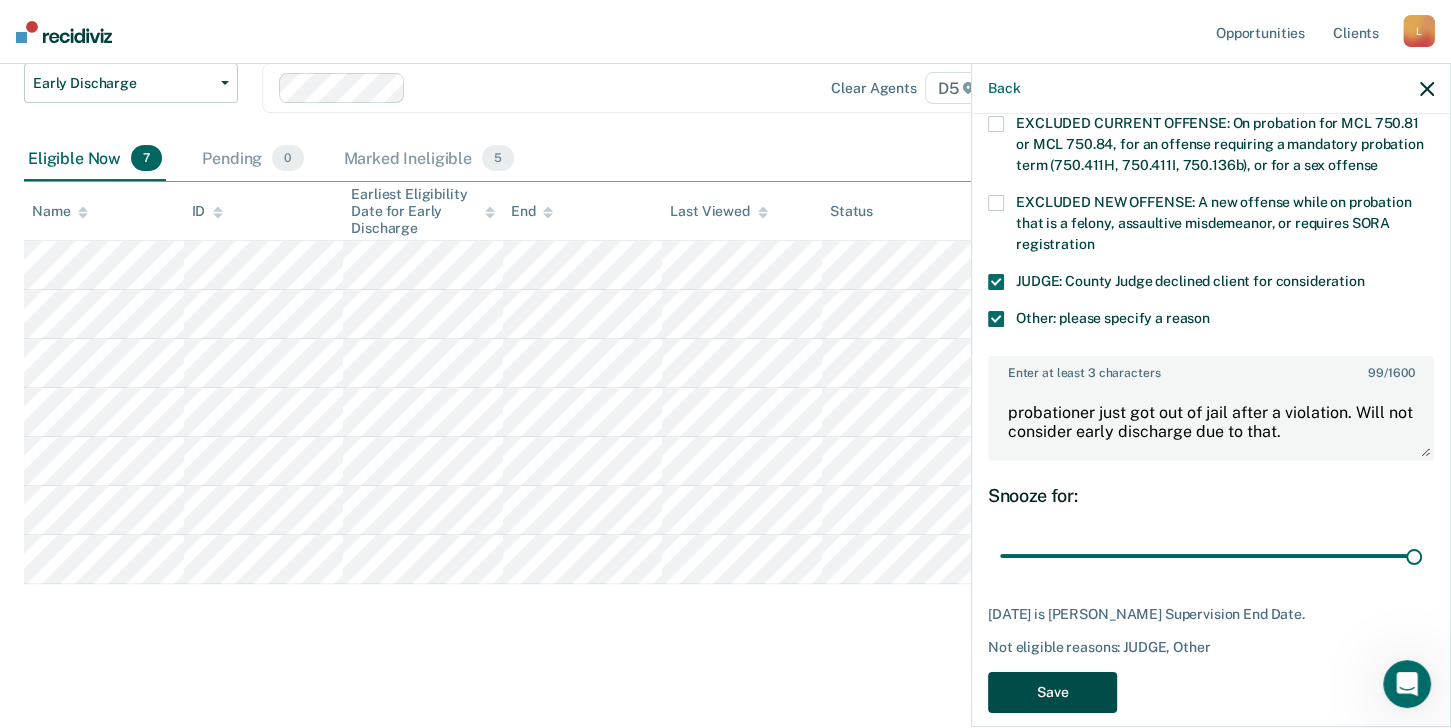 scroll, scrollTop: 222, scrollLeft: 0, axis: vertical 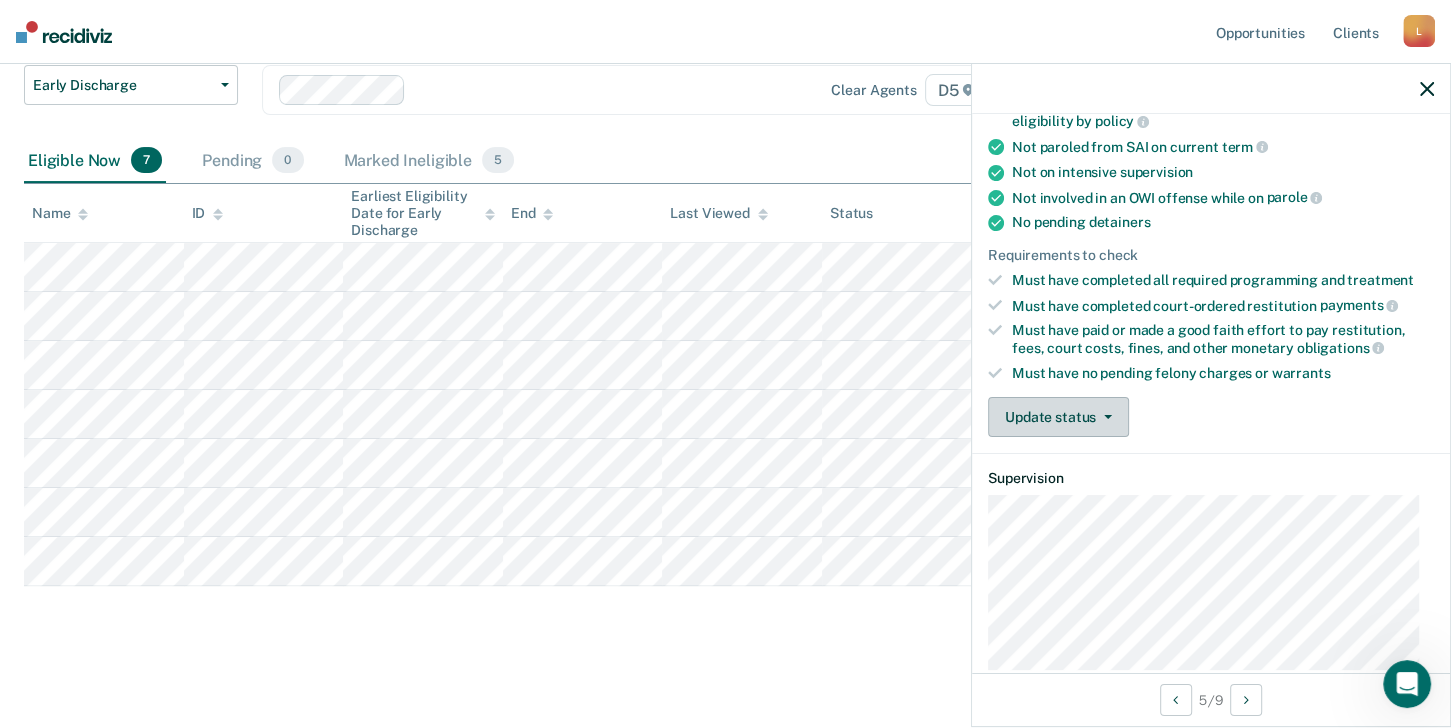 click 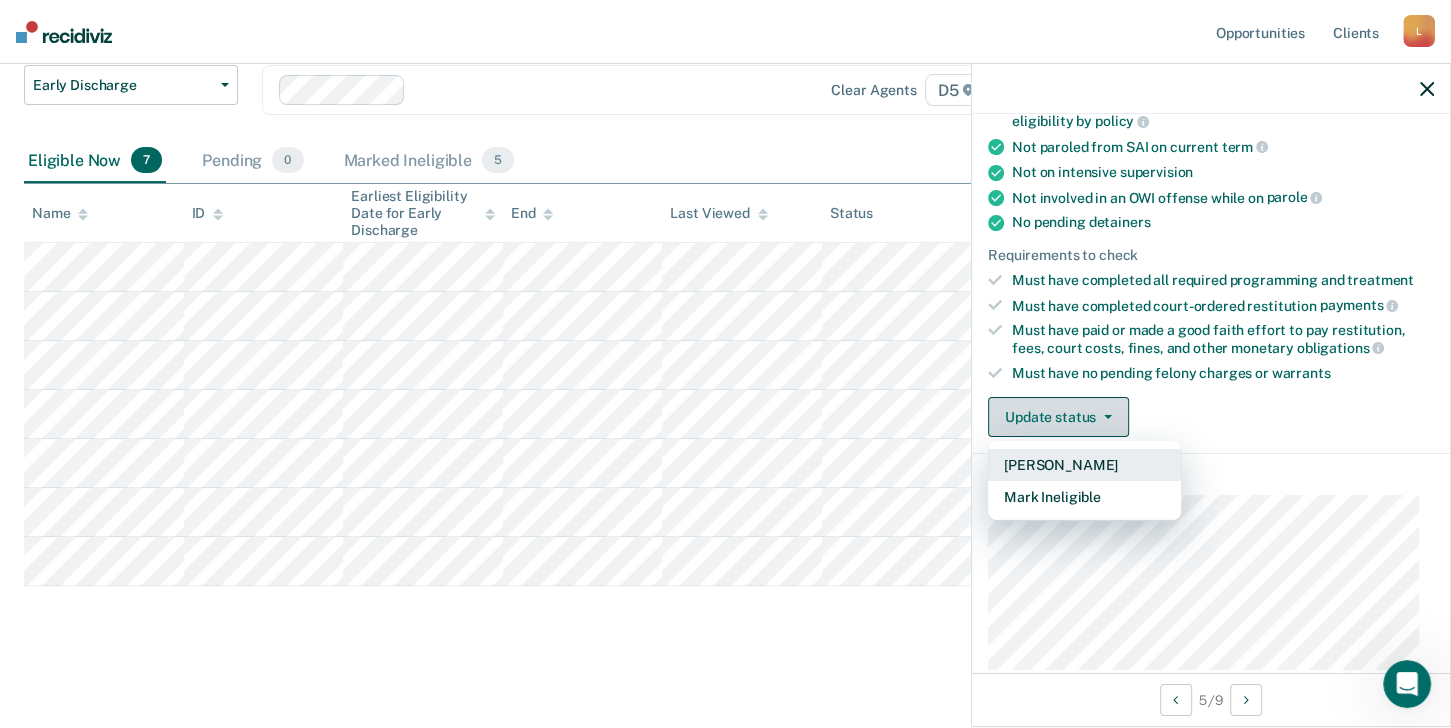 click on "Mark Ineligible" at bounding box center (1084, 497) 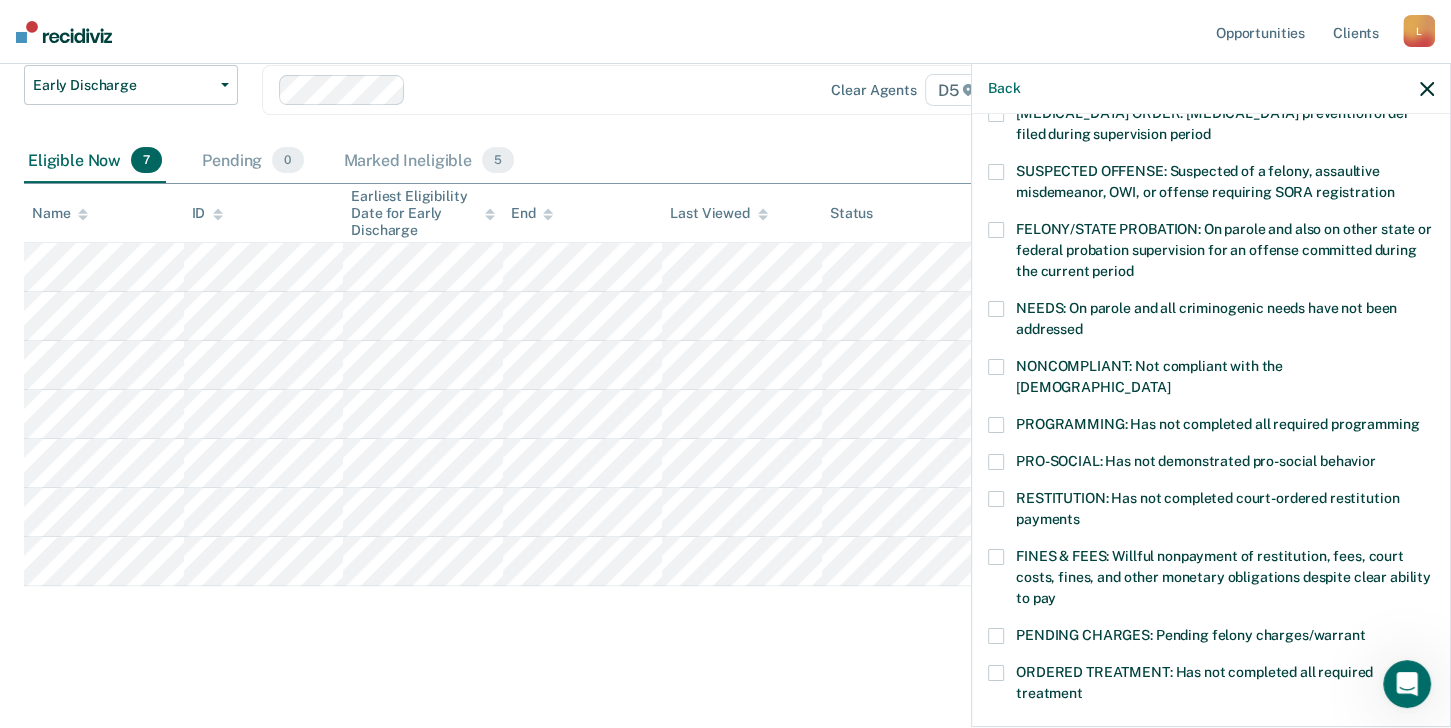 scroll, scrollTop: 148, scrollLeft: 0, axis: vertical 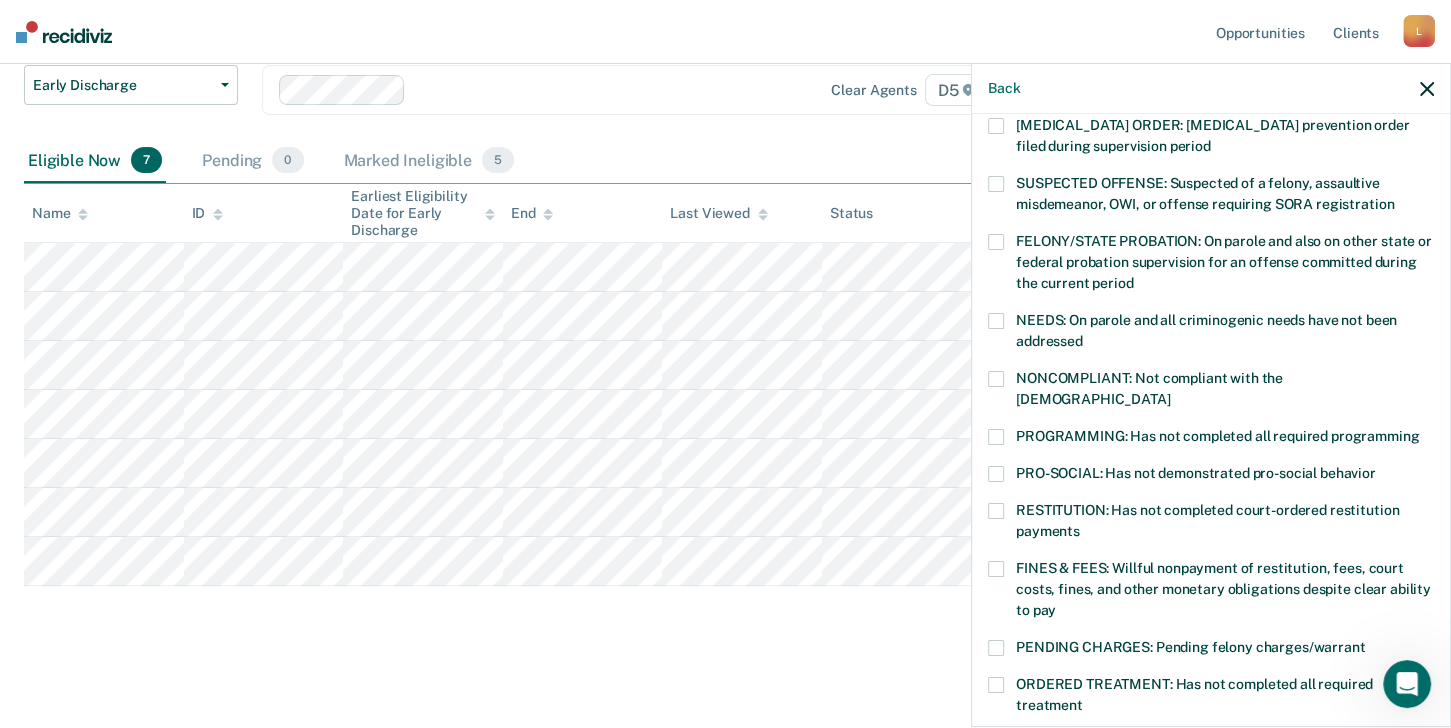click at bounding box center [996, 379] 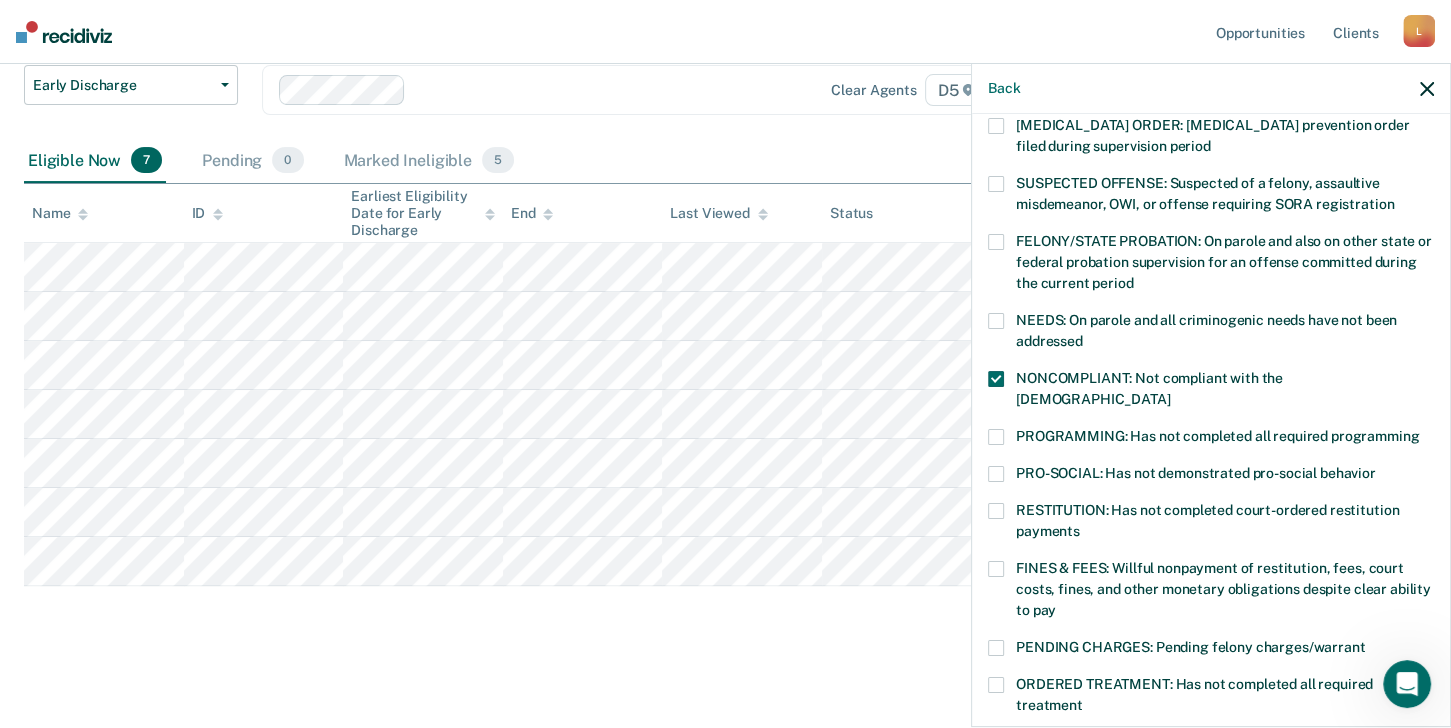 click at bounding box center [996, 437] 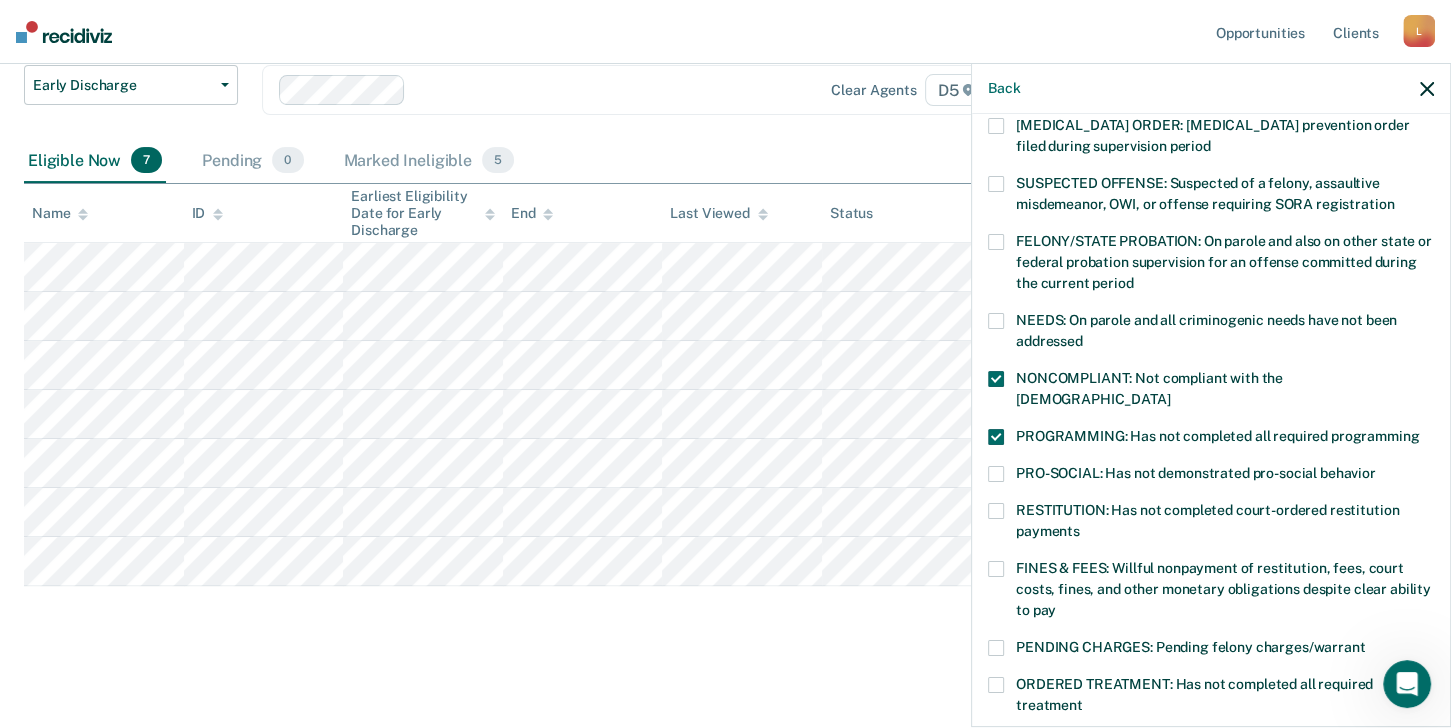 click at bounding box center [996, 321] 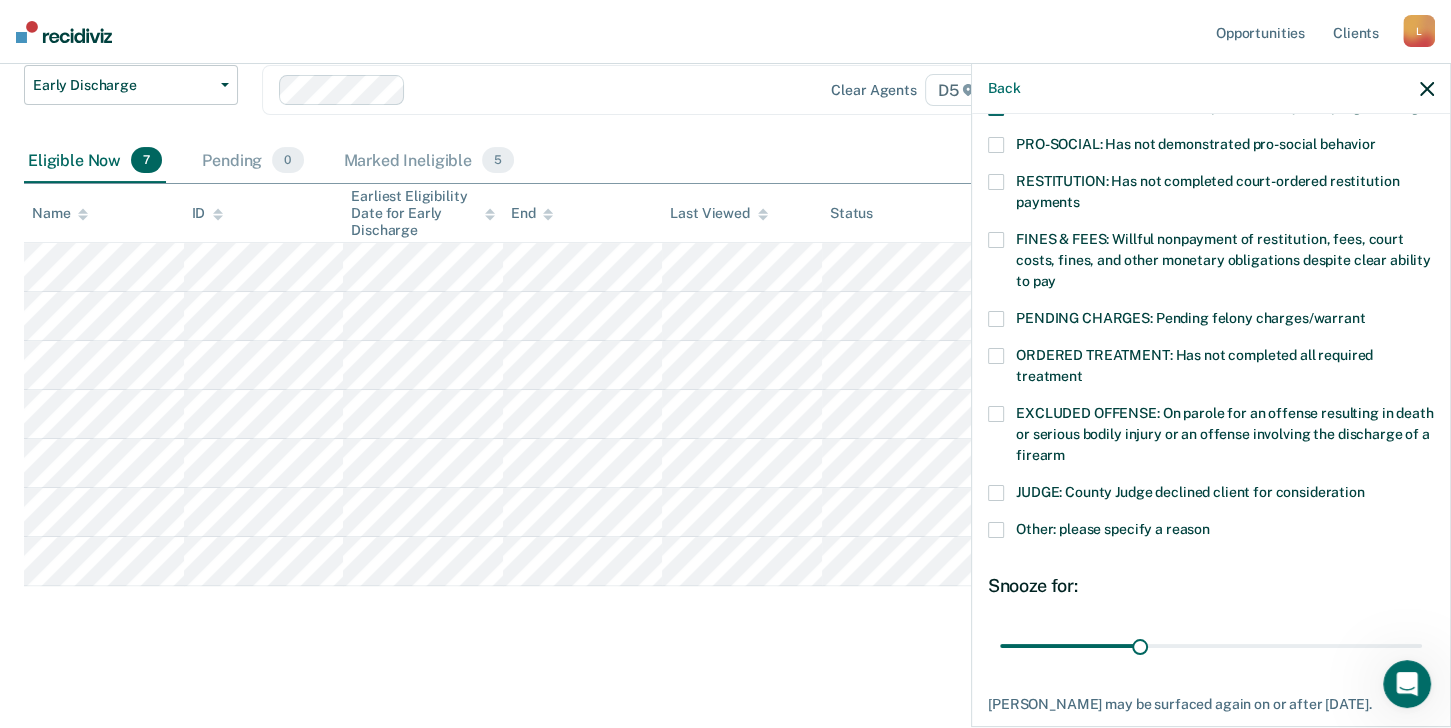 scroll, scrollTop: 586, scrollLeft: 0, axis: vertical 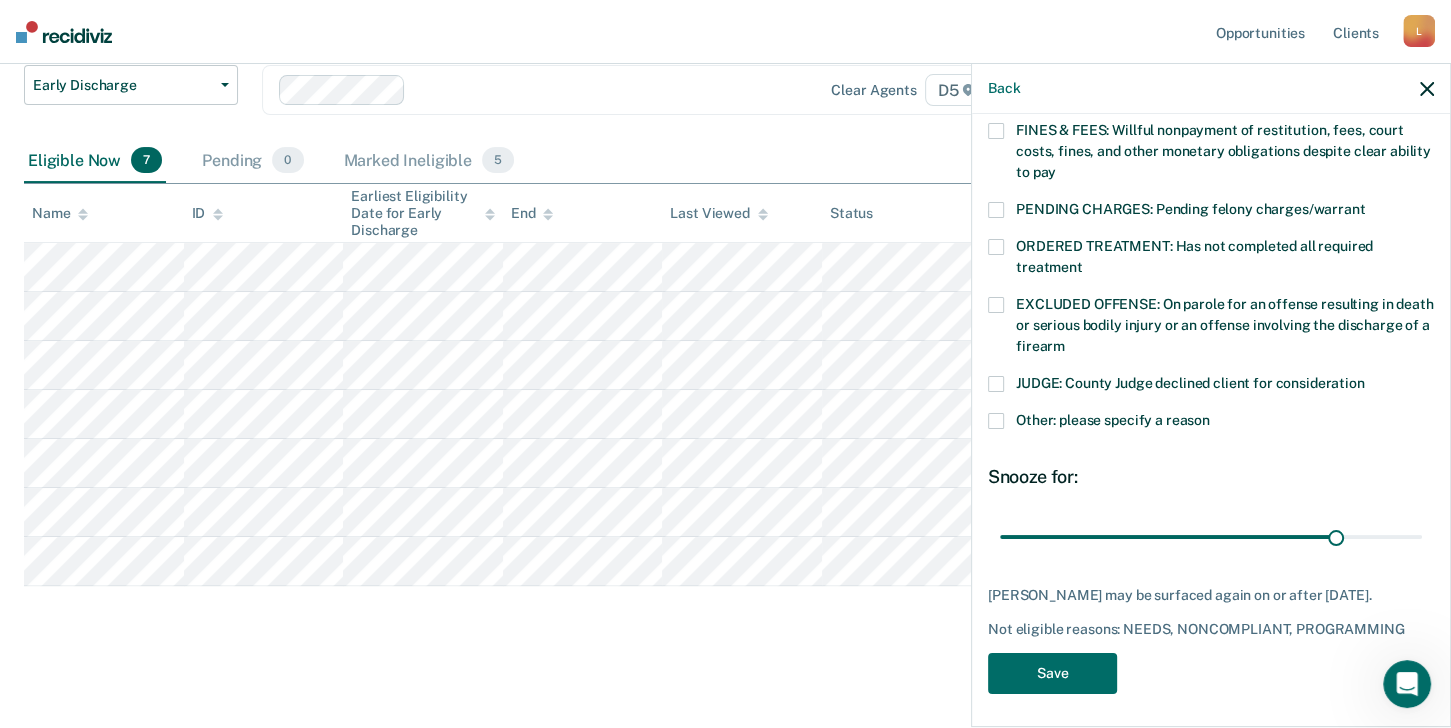 type on "73" 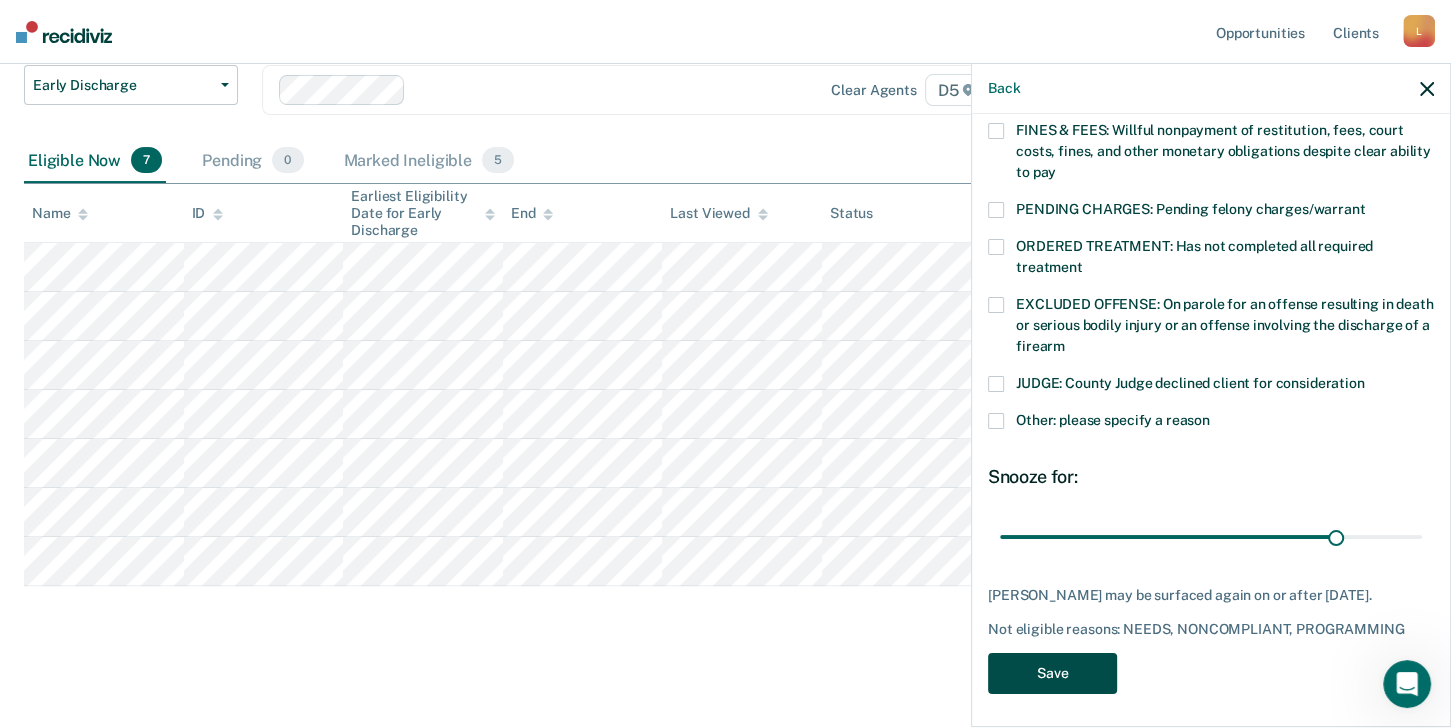 click on "Save" at bounding box center [1052, 673] 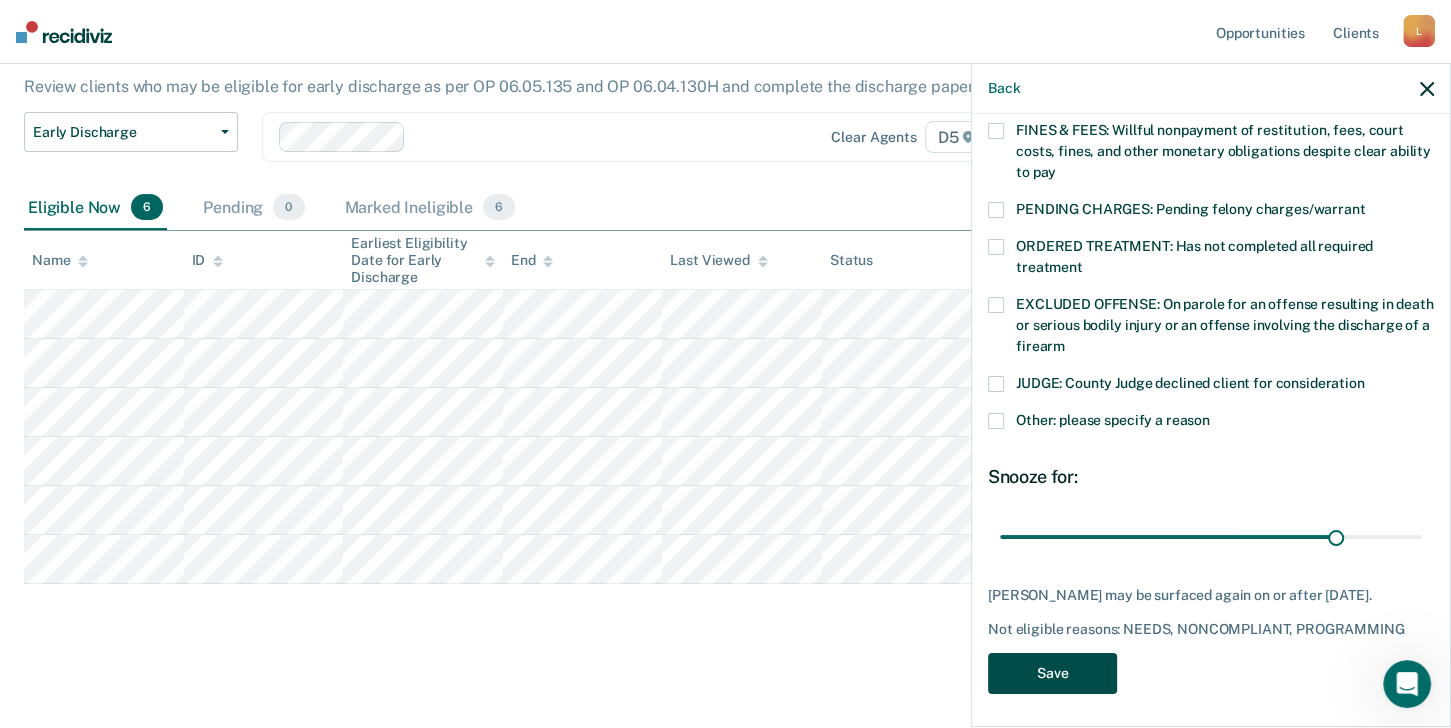 scroll, scrollTop: 173, scrollLeft: 0, axis: vertical 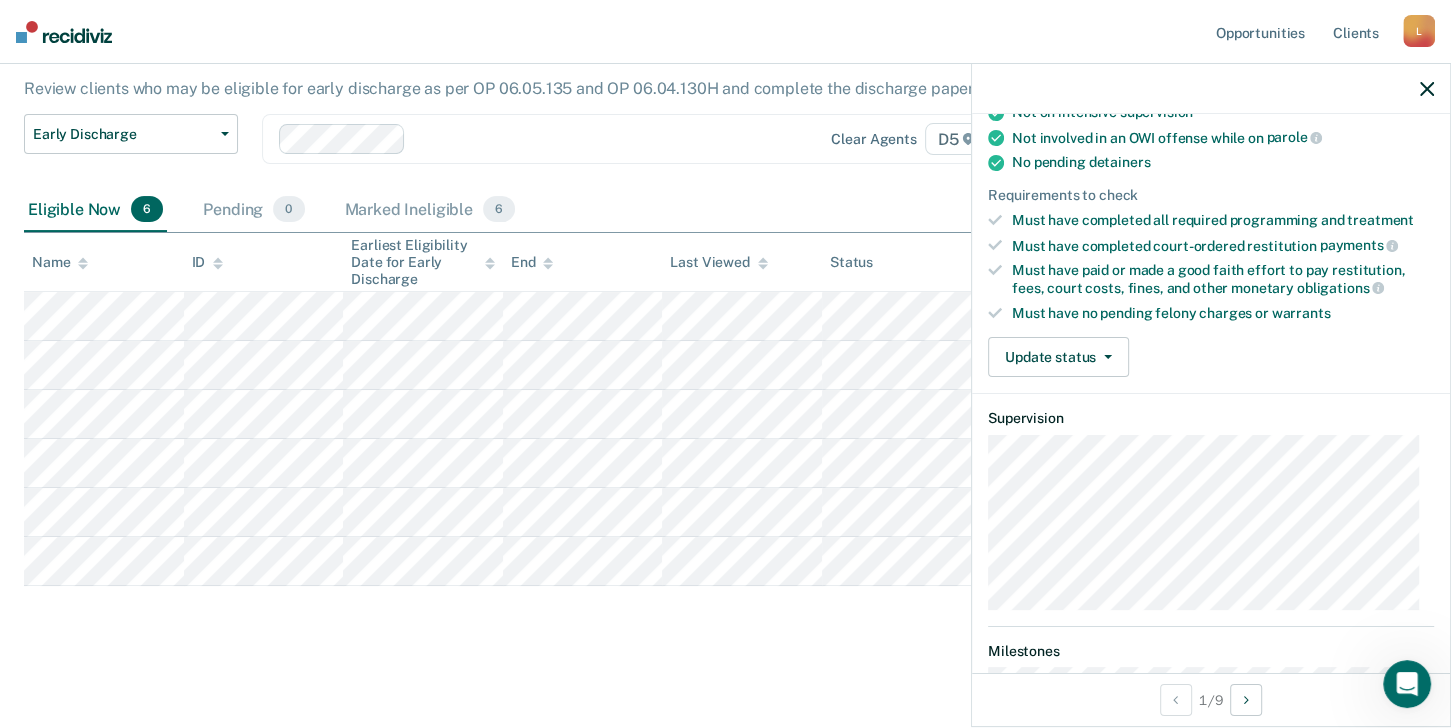 click 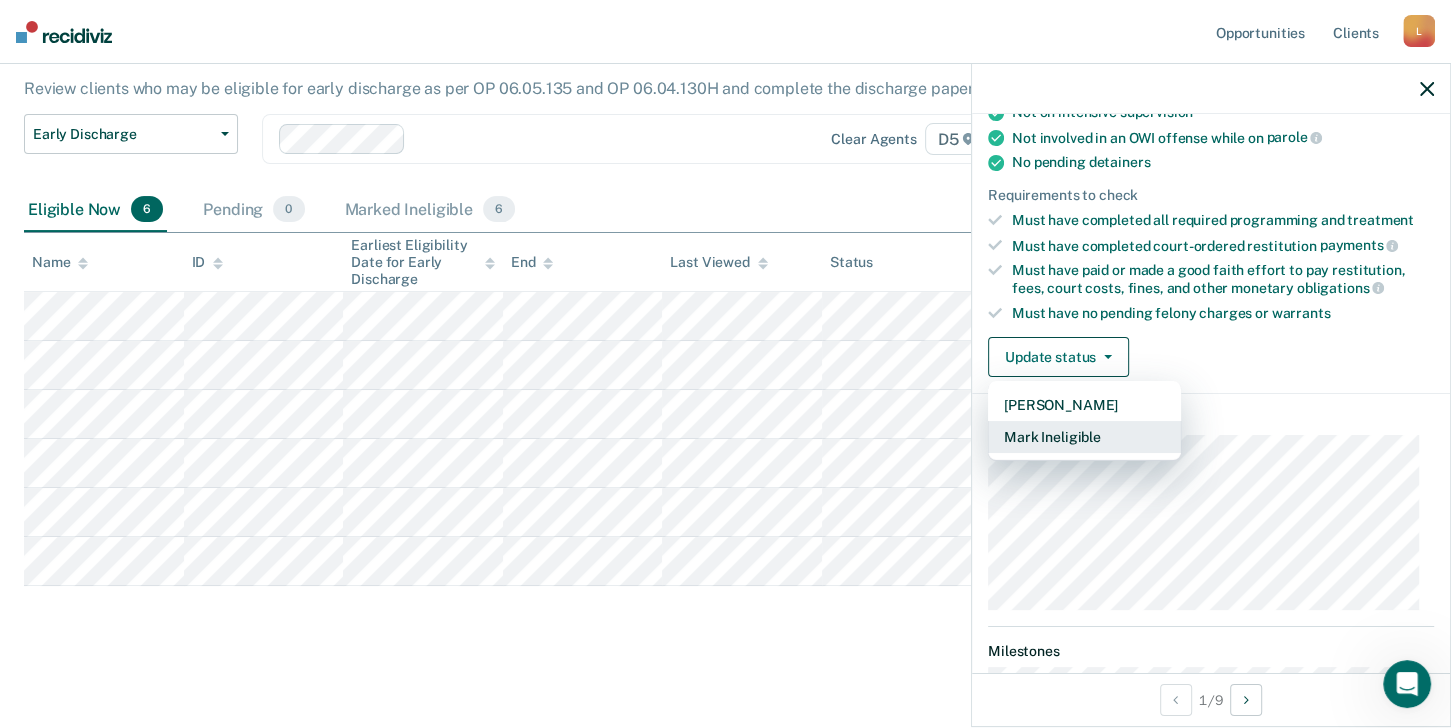 click on "Mark Ineligible" at bounding box center (1084, 437) 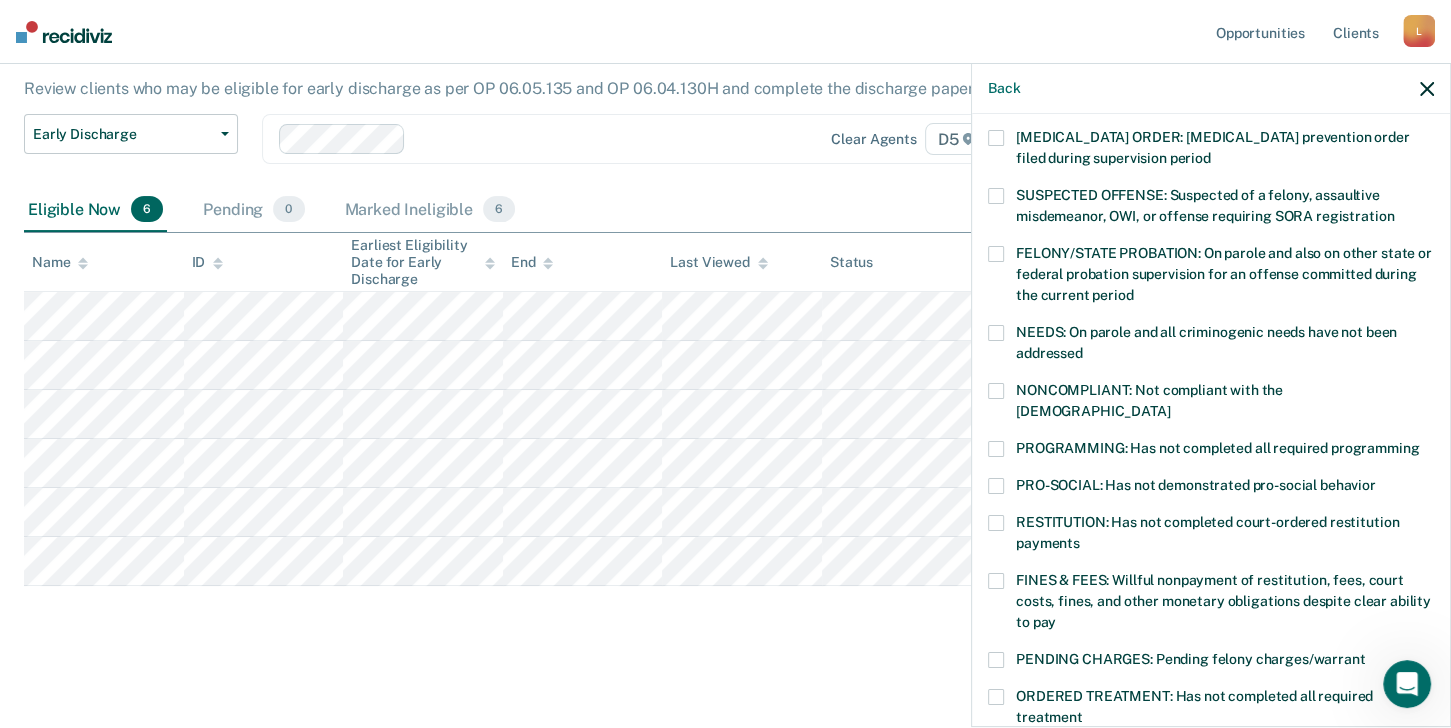 scroll, scrollTop: 0, scrollLeft: 0, axis: both 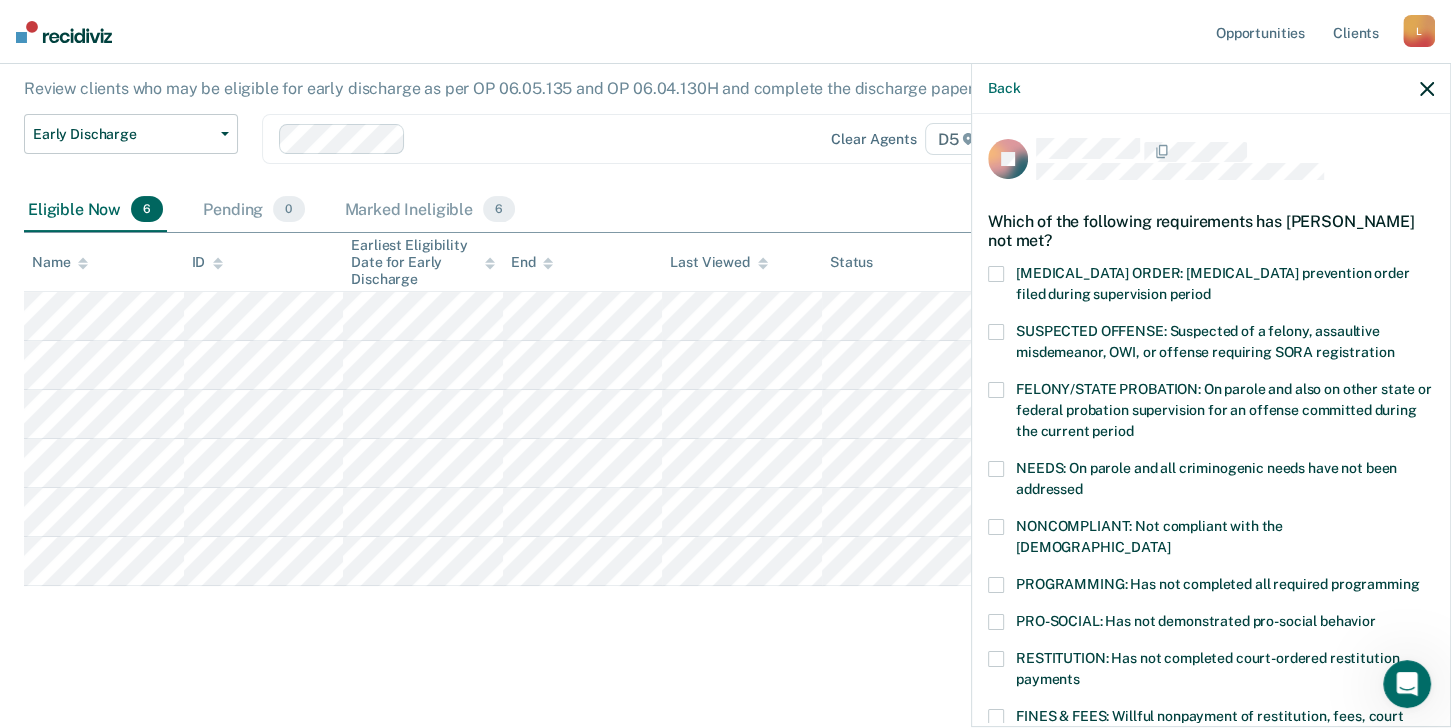 click at bounding box center (996, 390) 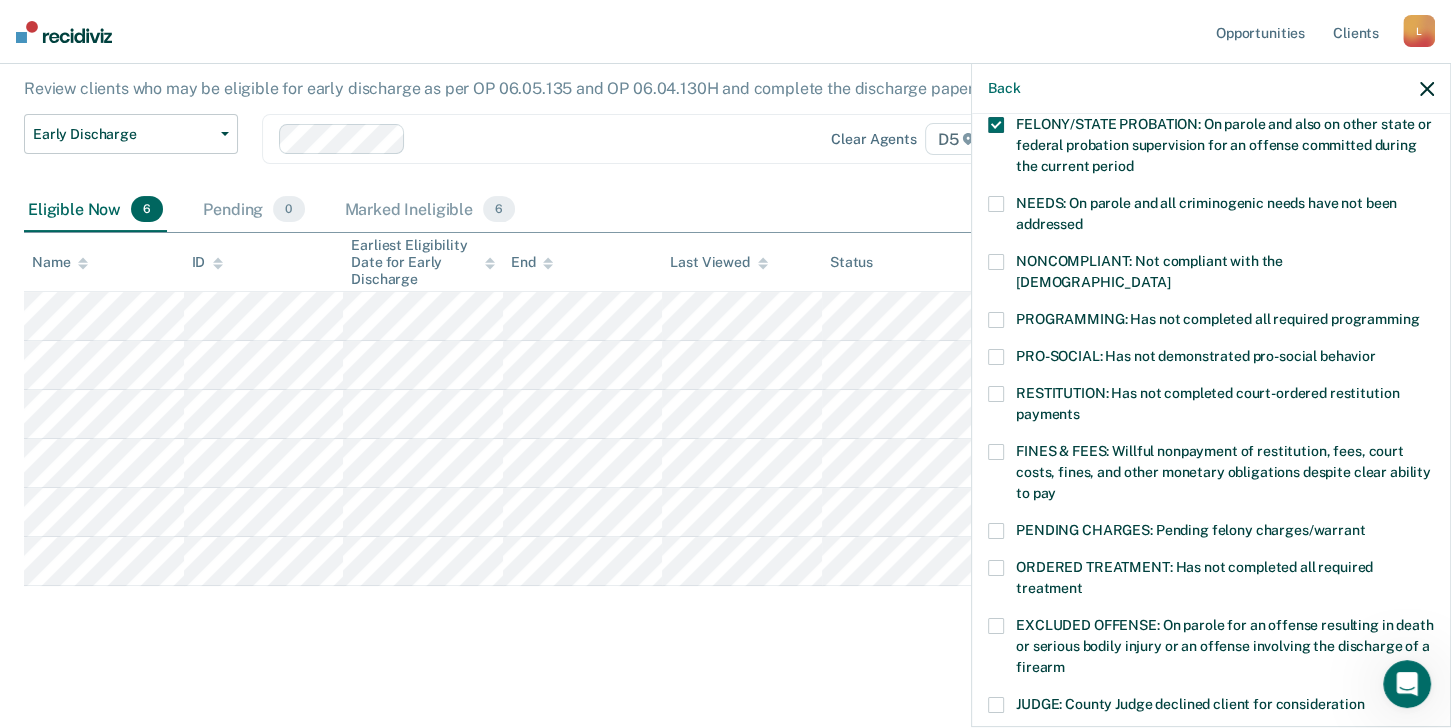 scroll, scrollTop: 569, scrollLeft: 0, axis: vertical 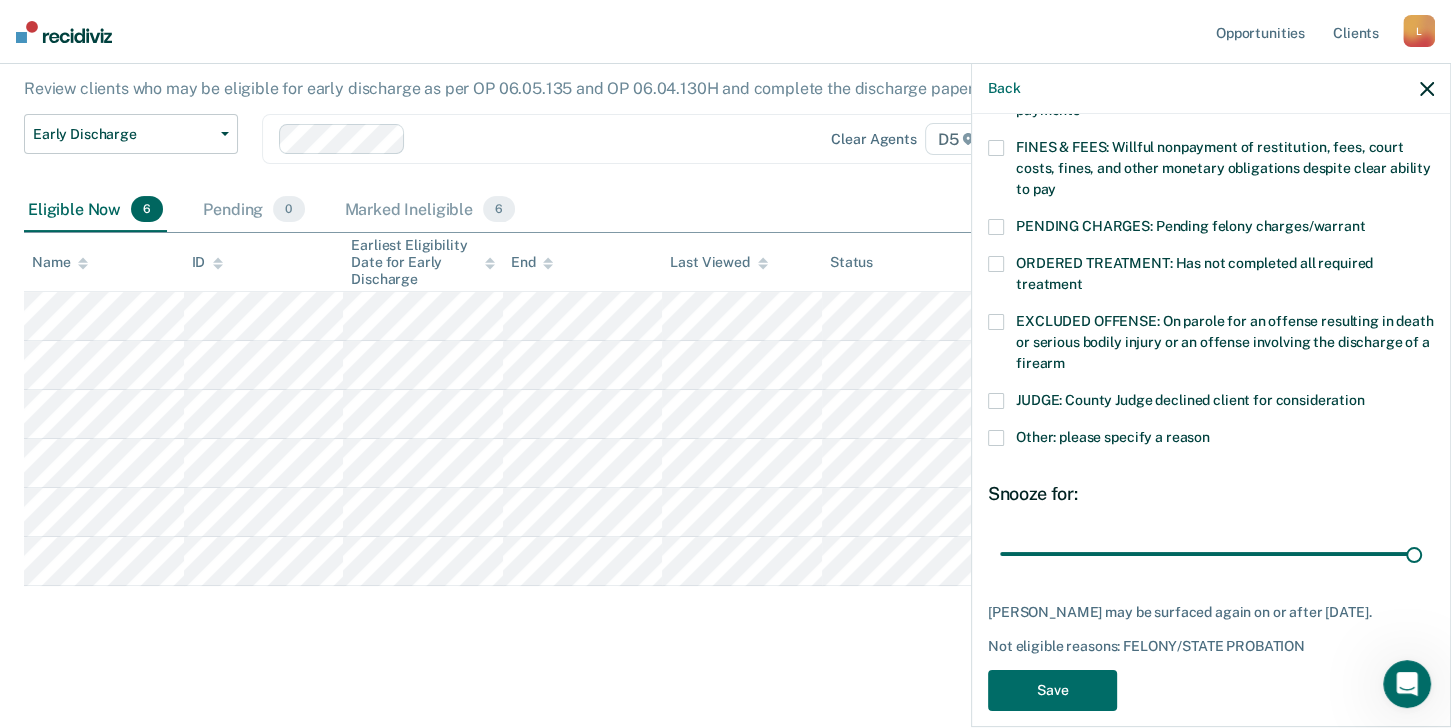 type on "90" 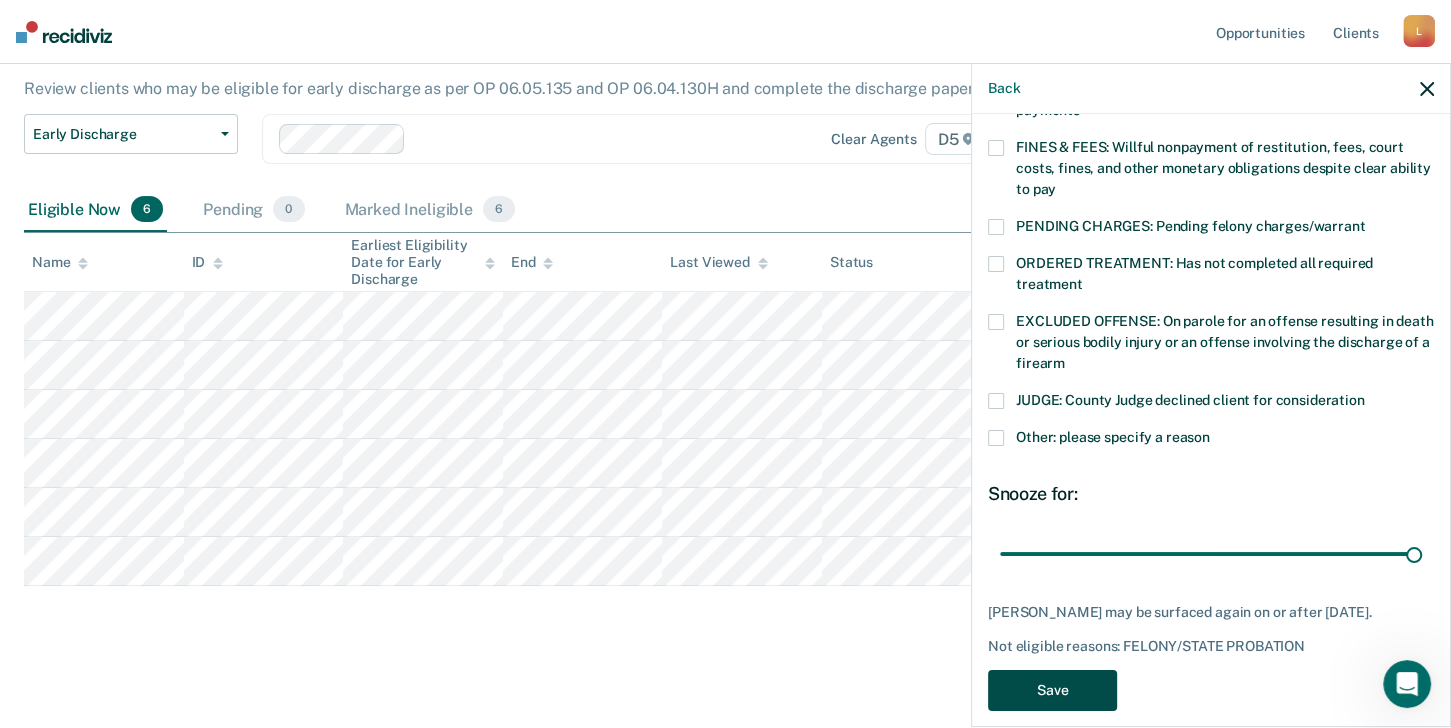 click on "Save" at bounding box center [1052, 690] 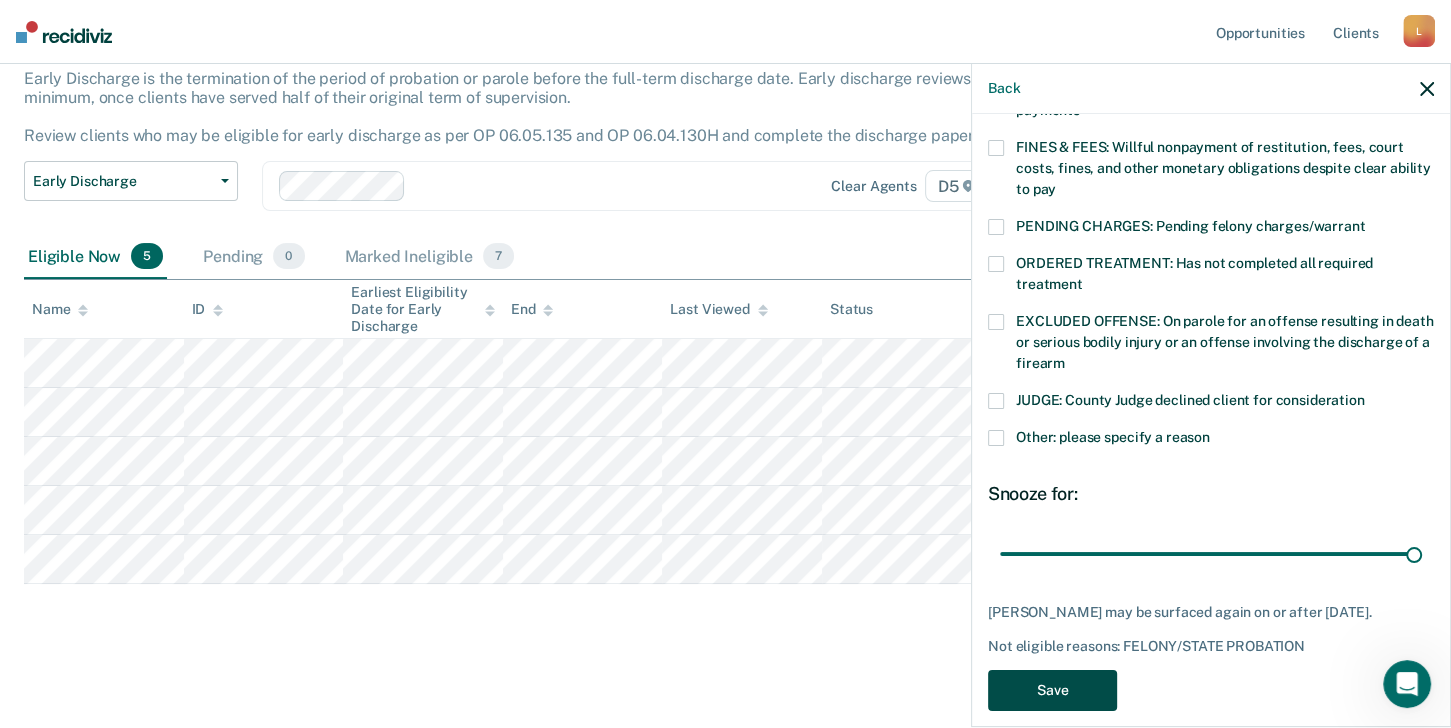 scroll, scrollTop: 123, scrollLeft: 0, axis: vertical 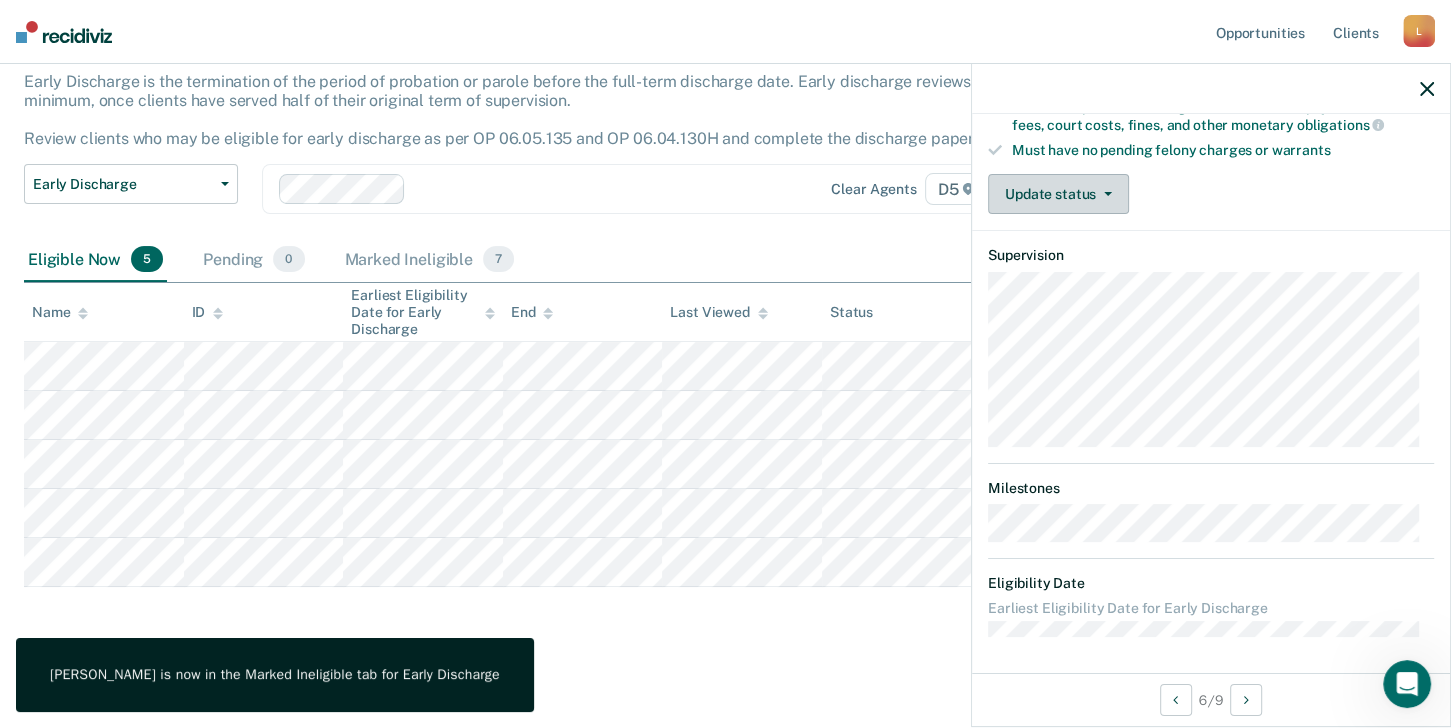 click 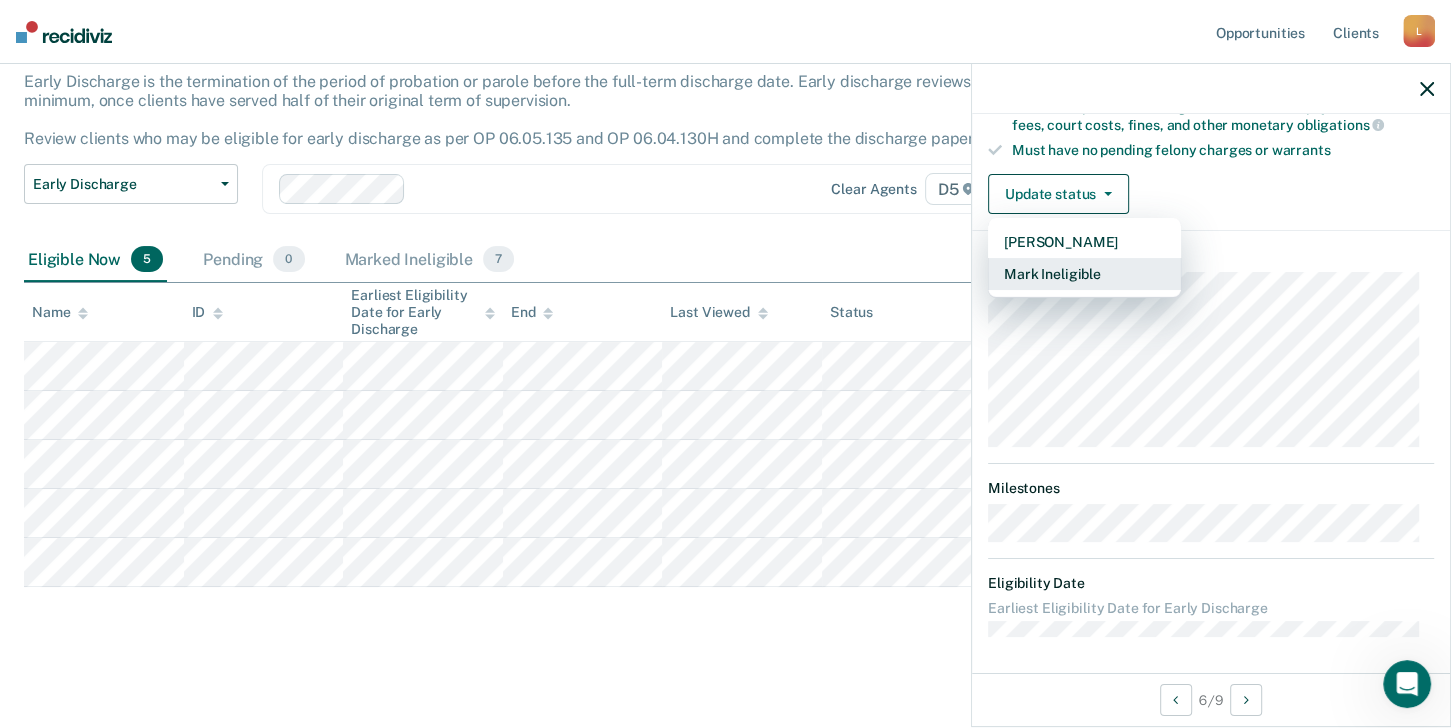 click on "Mark Ineligible" at bounding box center (1084, 274) 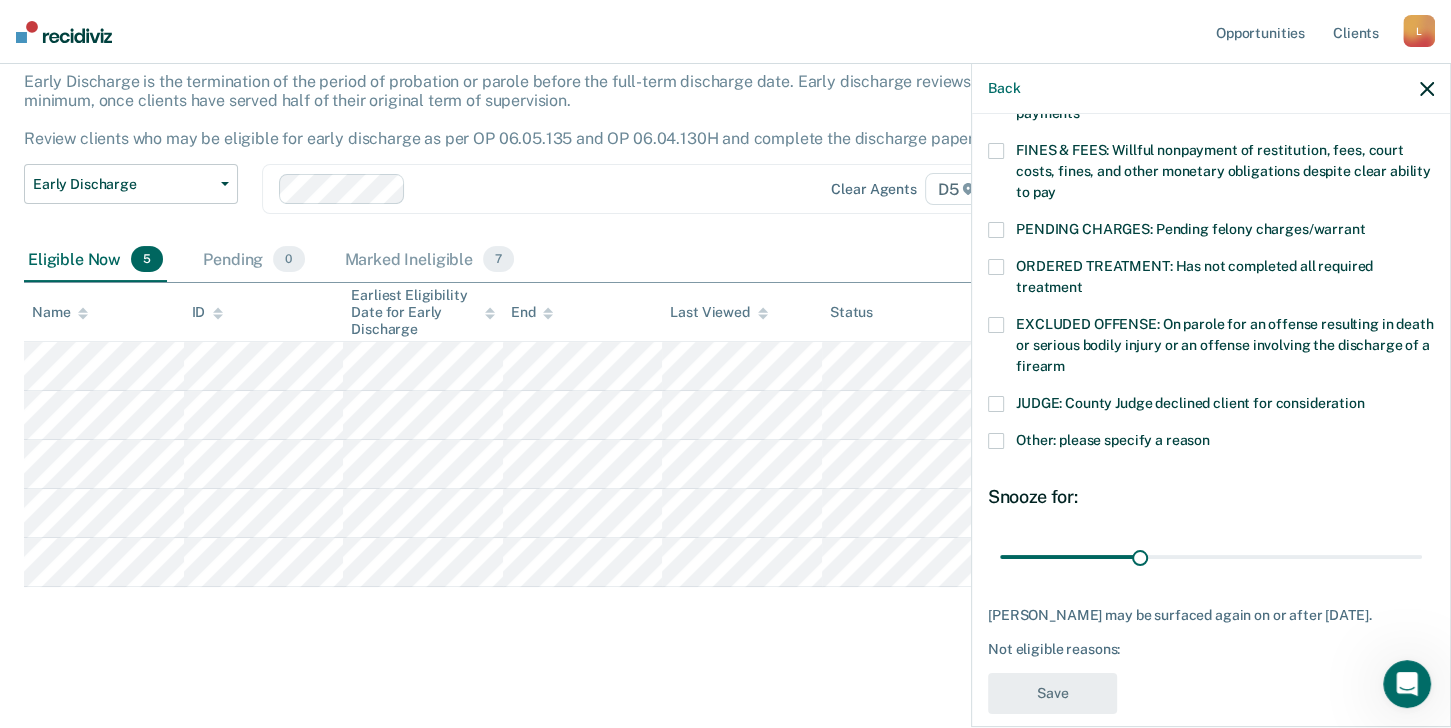 click at bounding box center [996, 267] 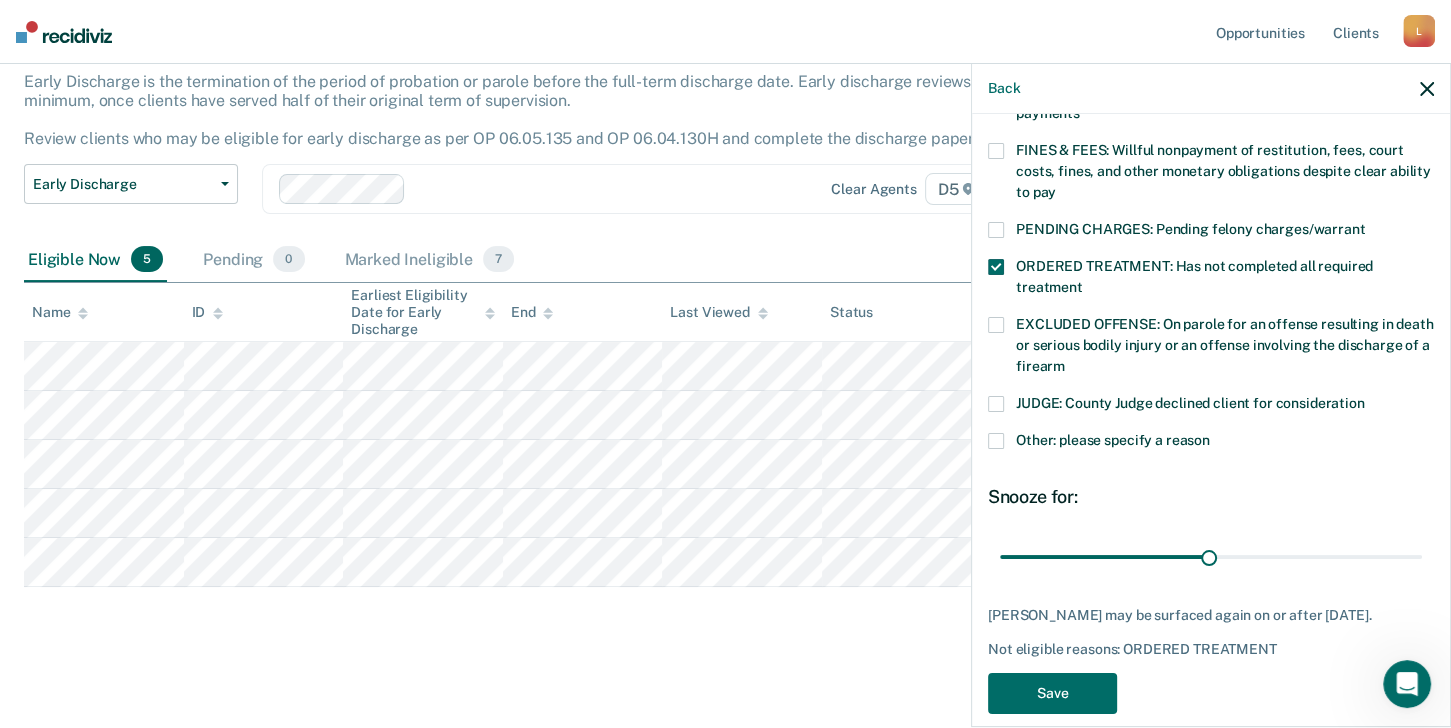 type on "45" 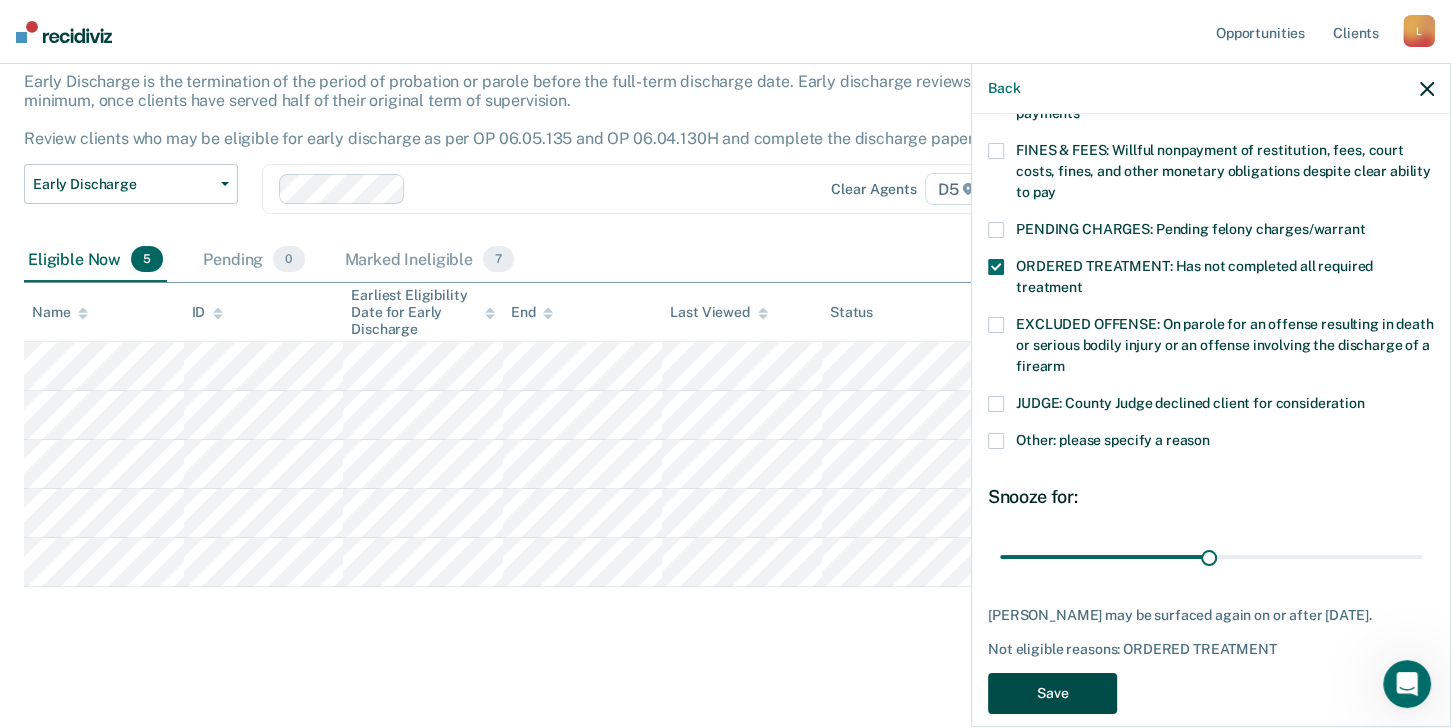 click on "Save" at bounding box center (1052, 693) 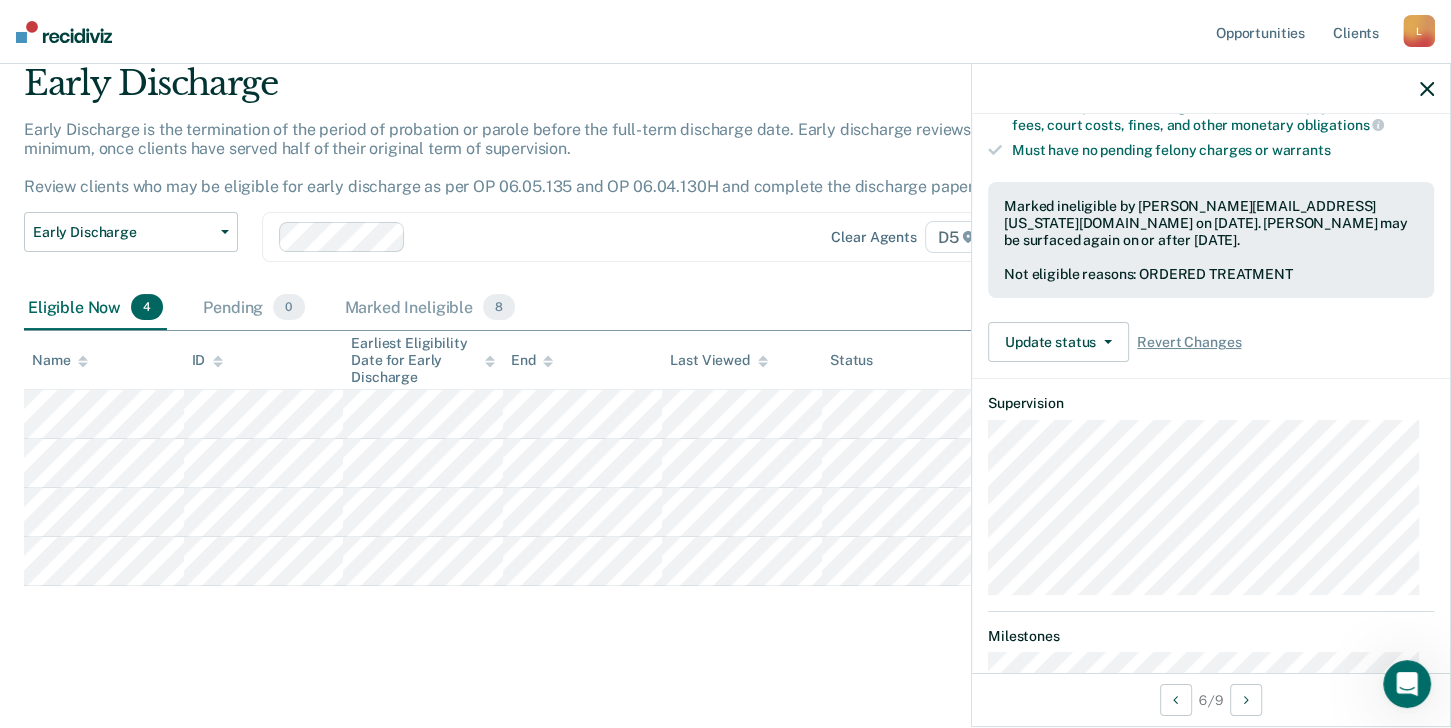 scroll, scrollTop: 544, scrollLeft: 0, axis: vertical 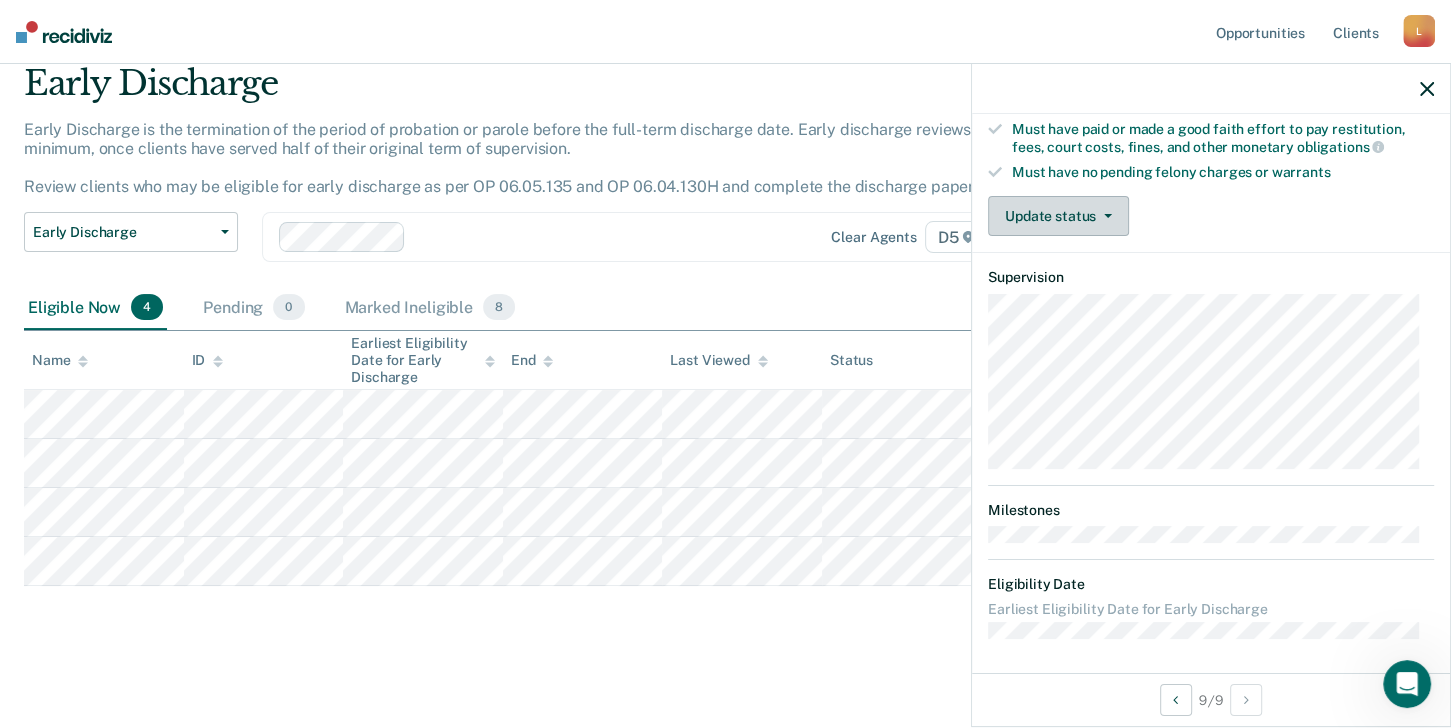 click 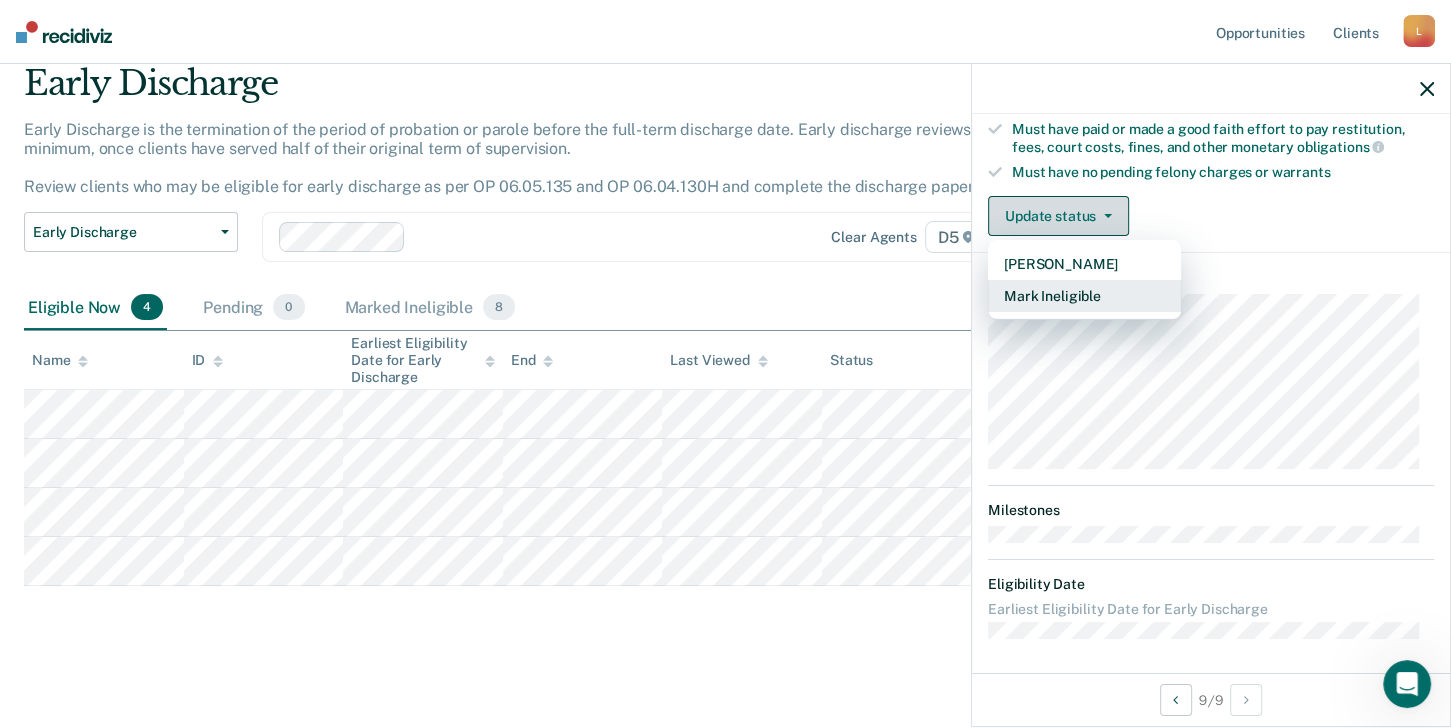 click on "Mark Ineligible" at bounding box center [1084, 296] 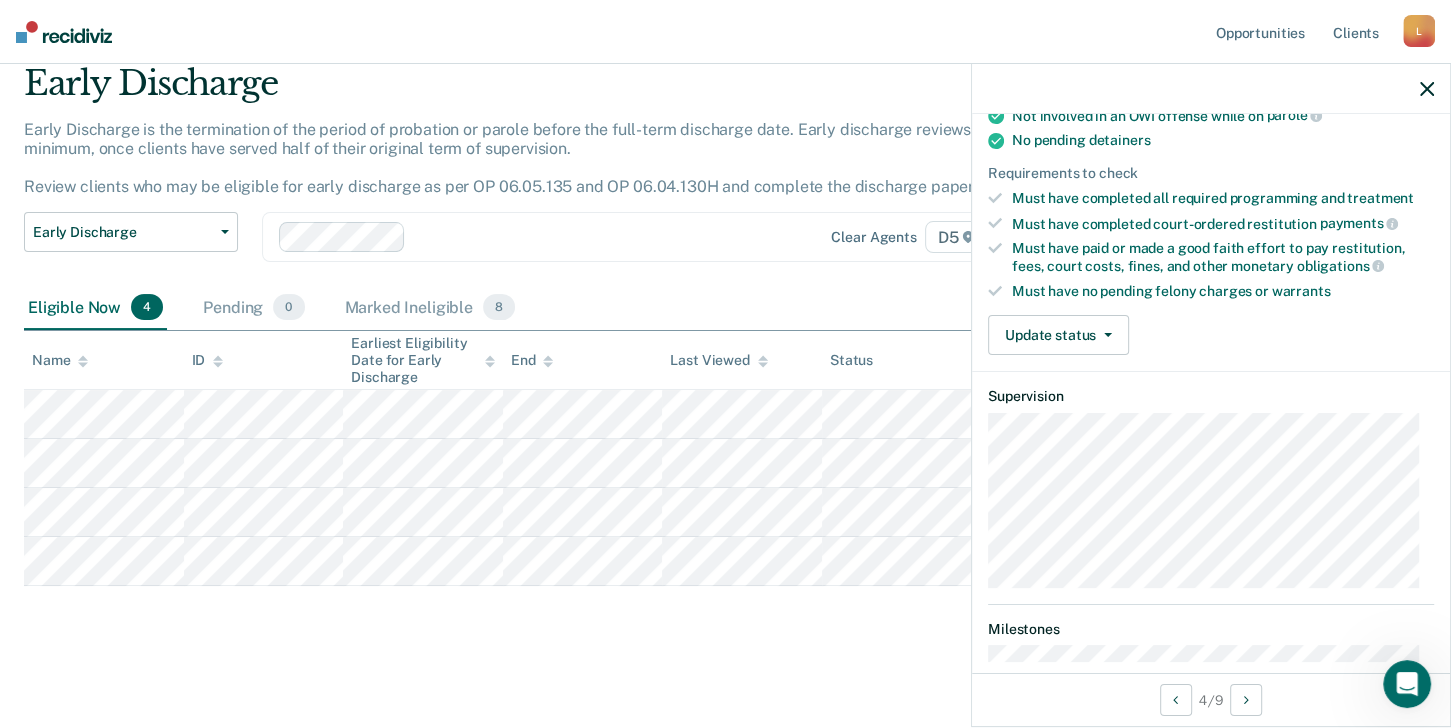 scroll, scrollTop: 427, scrollLeft: 0, axis: vertical 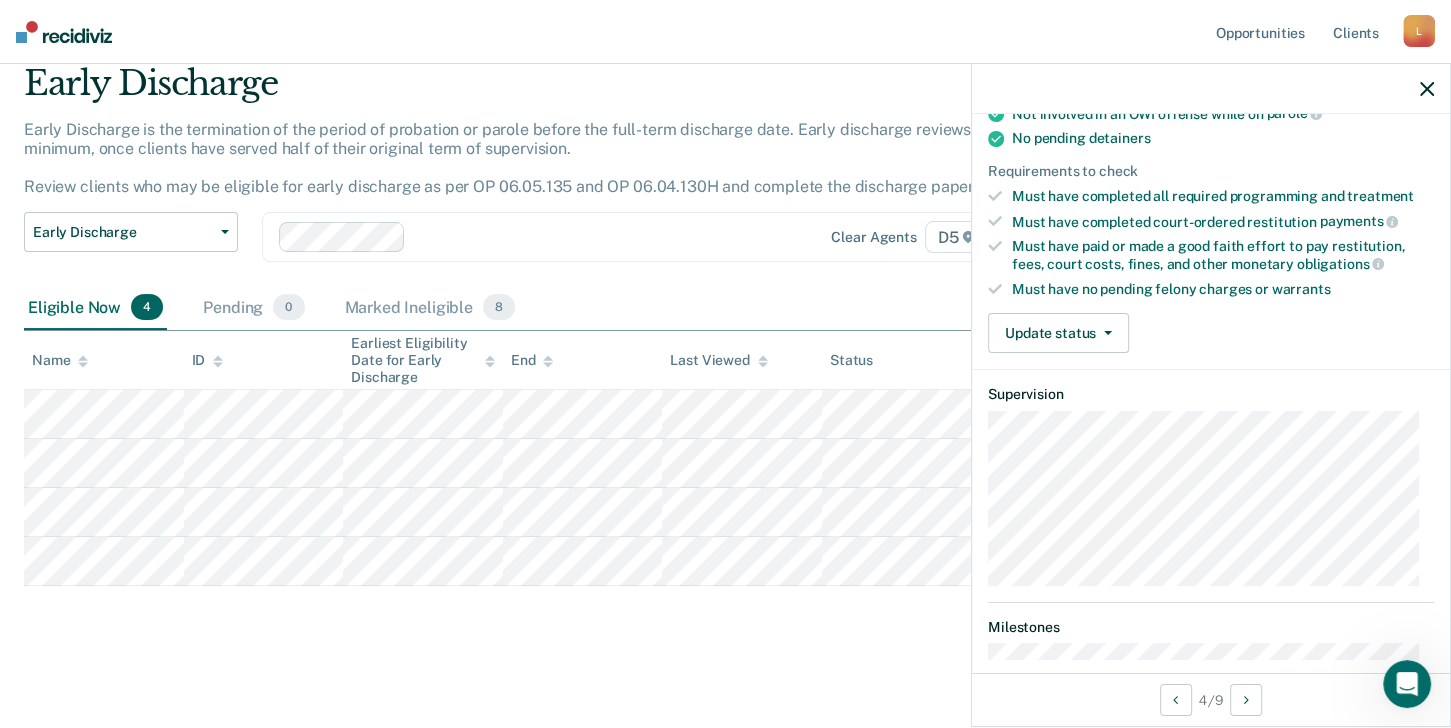click 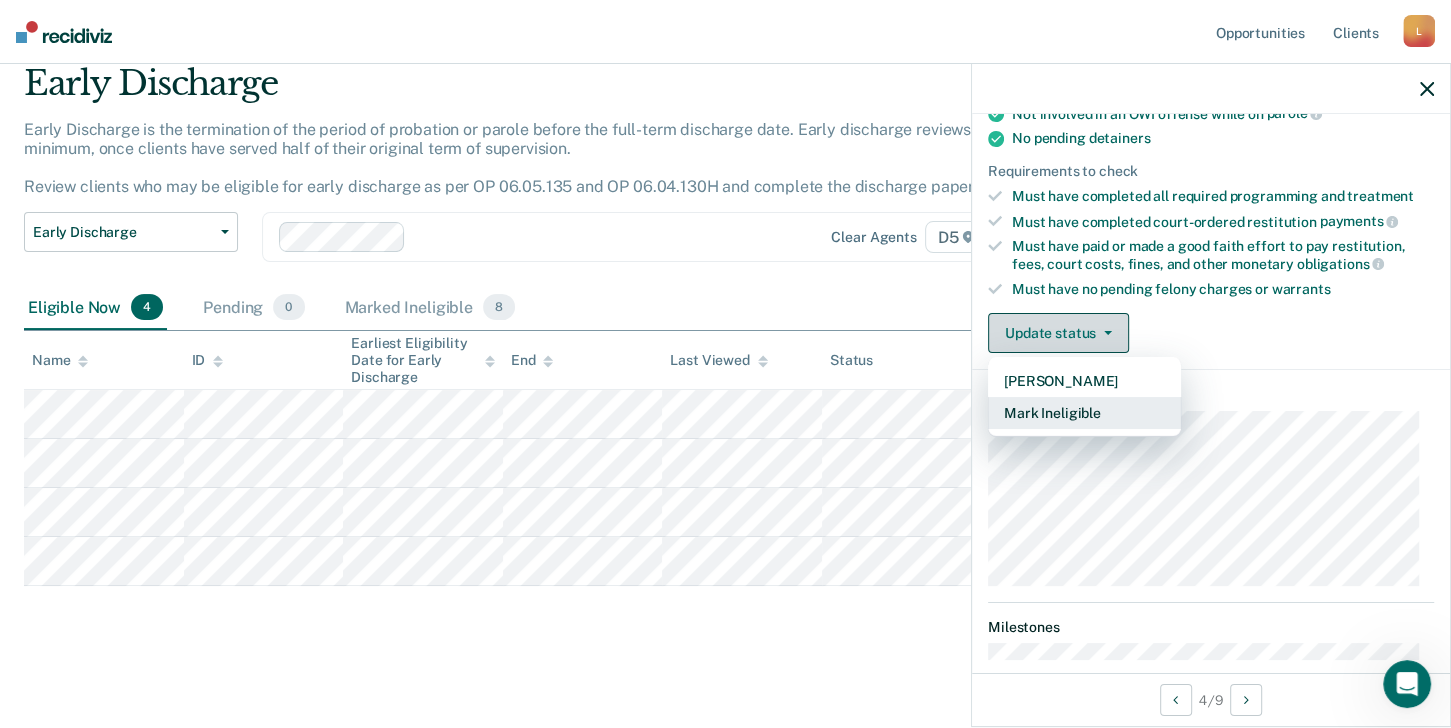 click on "Mark Ineligible" at bounding box center (1084, 413) 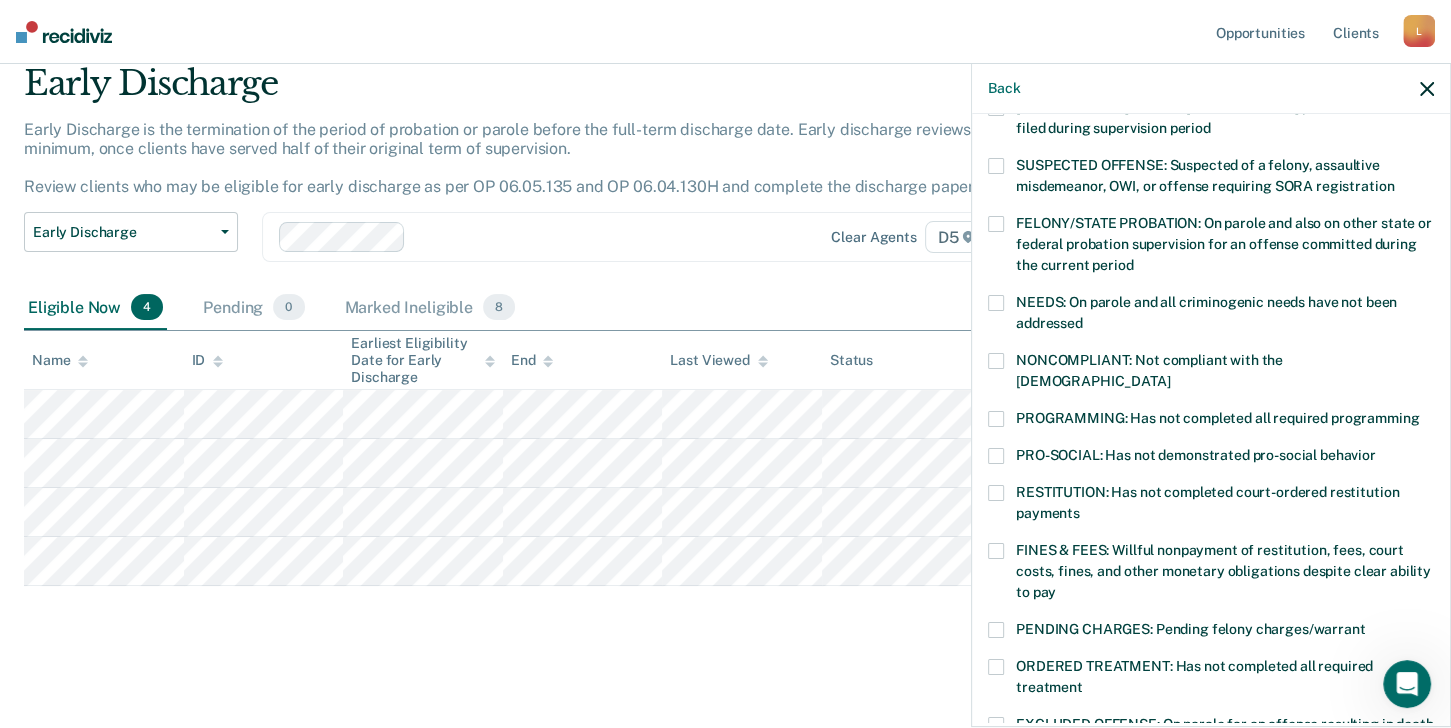 scroll, scrollTop: 147, scrollLeft: 0, axis: vertical 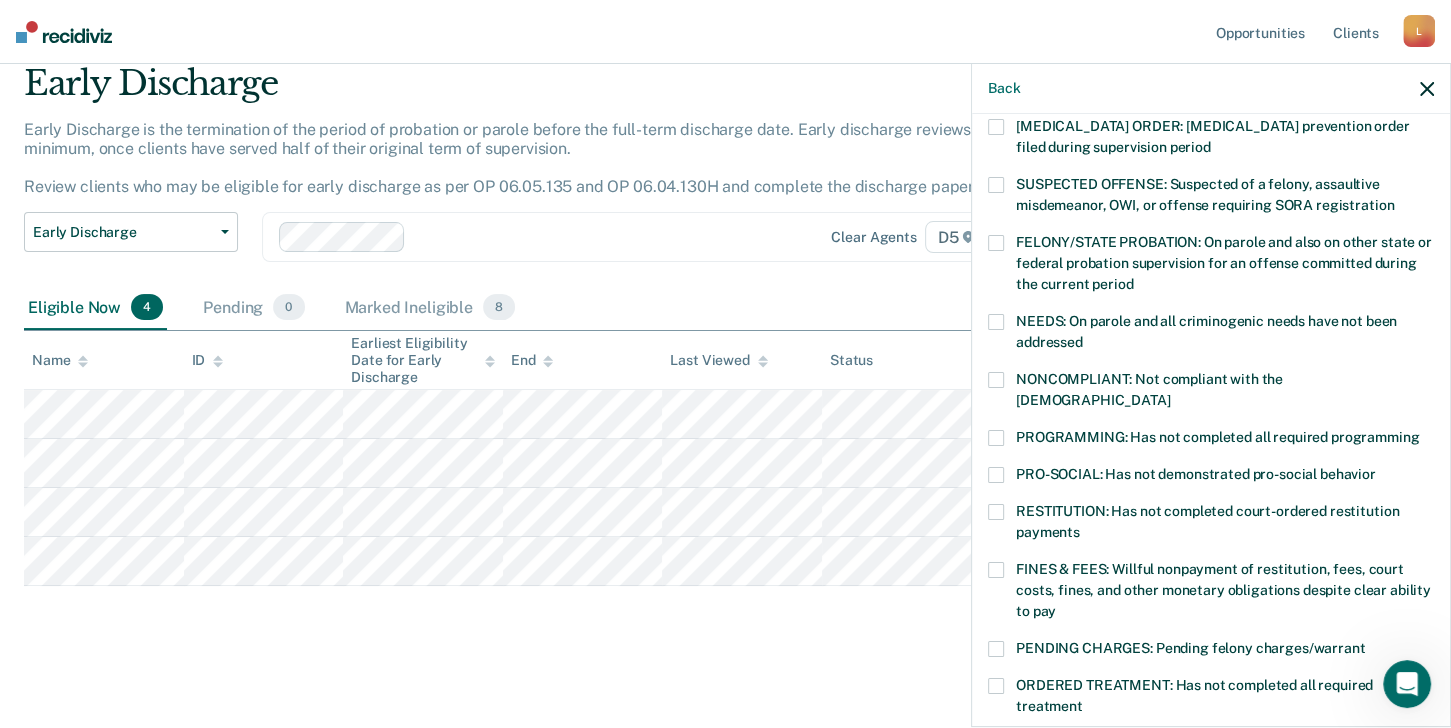 click at bounding box center (996, 438) 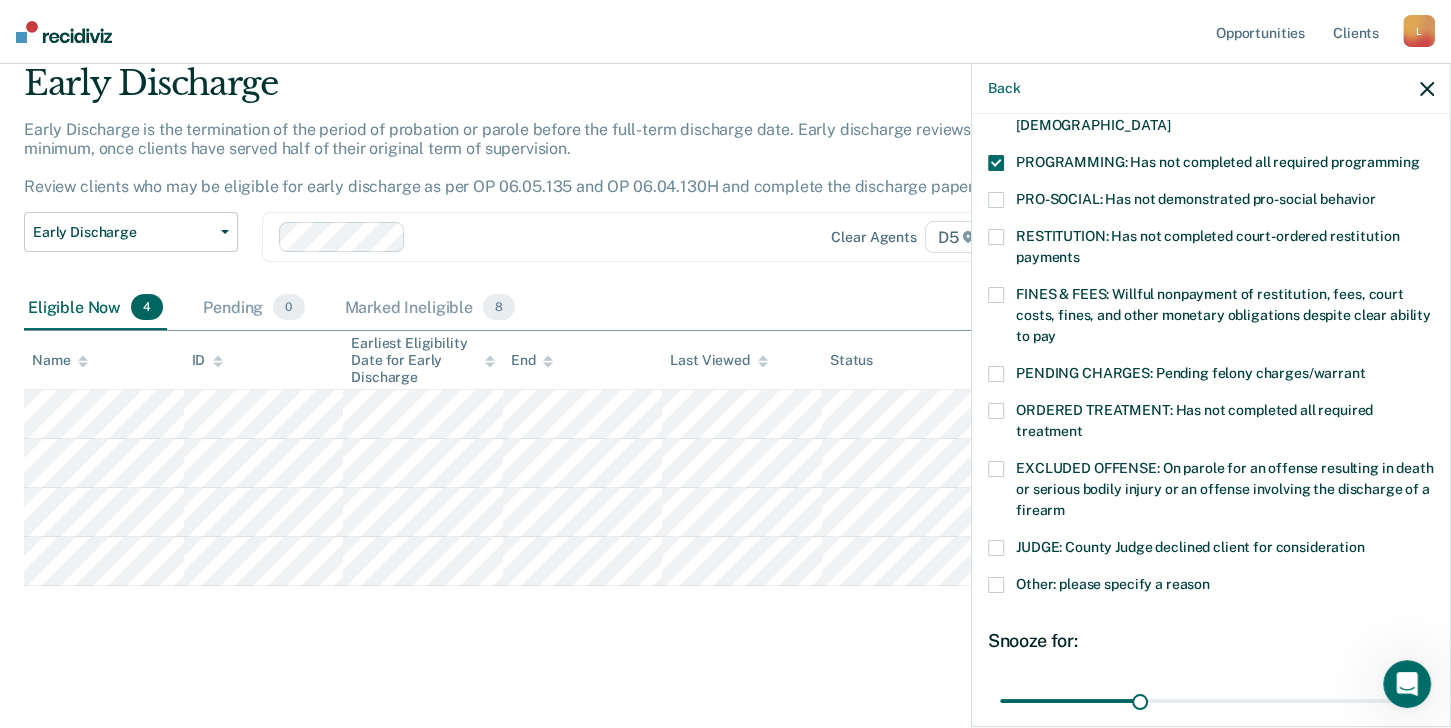 scroll, scrollTop: 569, scrollLeft: 0, axis: vertical 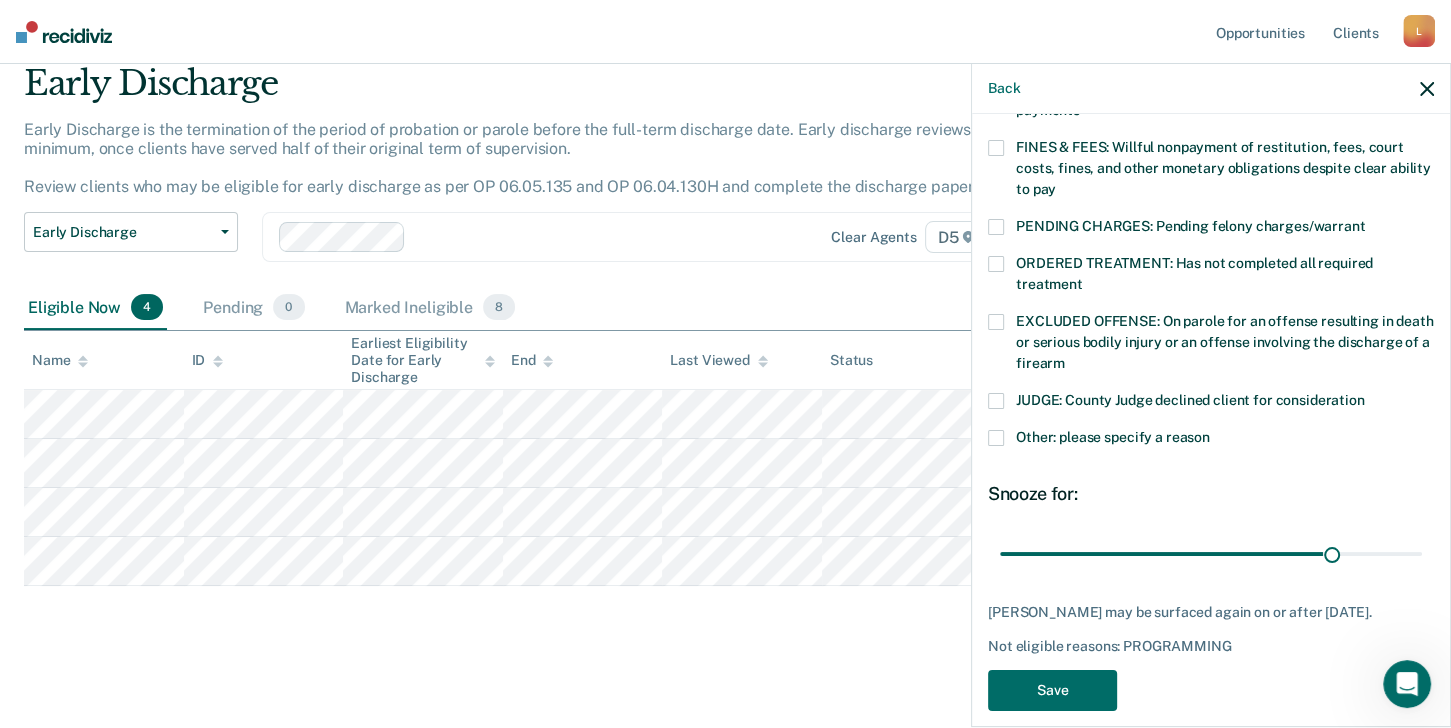 type on "72" 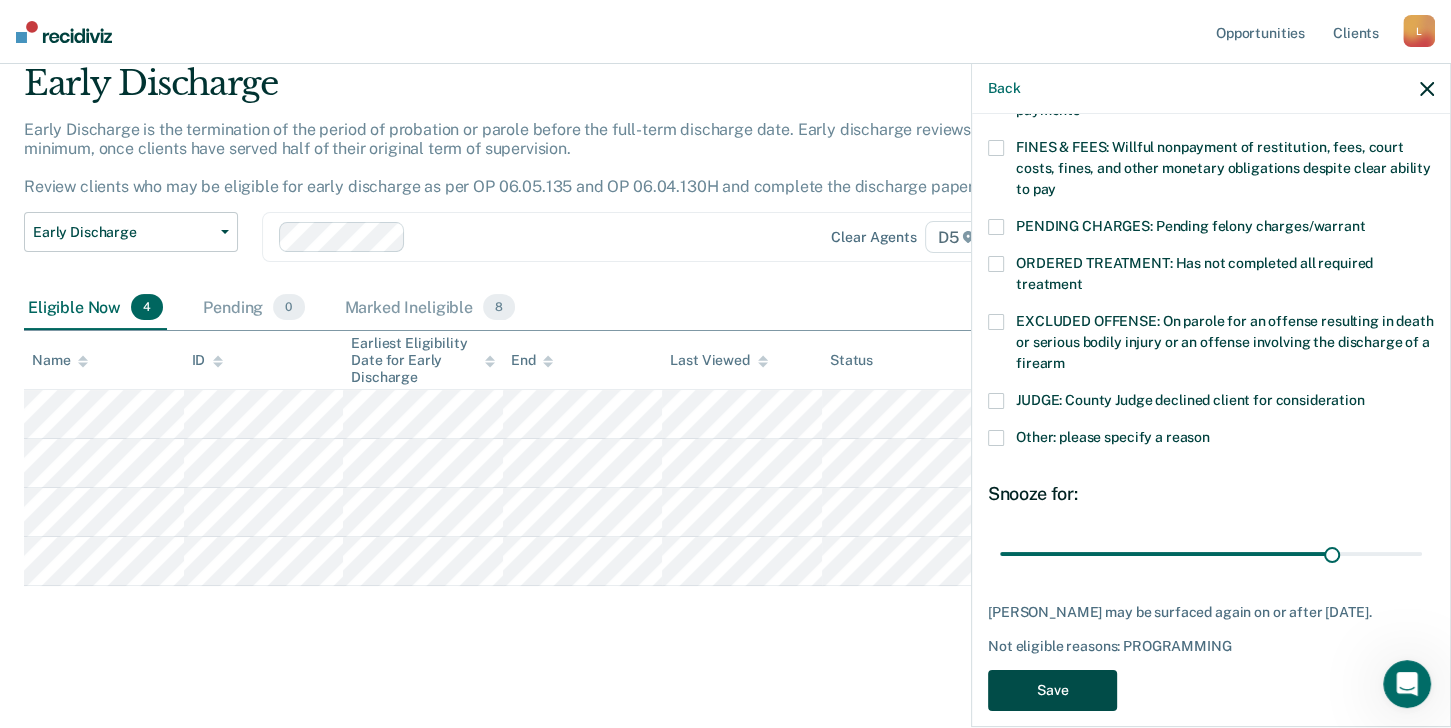 click on "Save" at bounding box center [1052, 690] 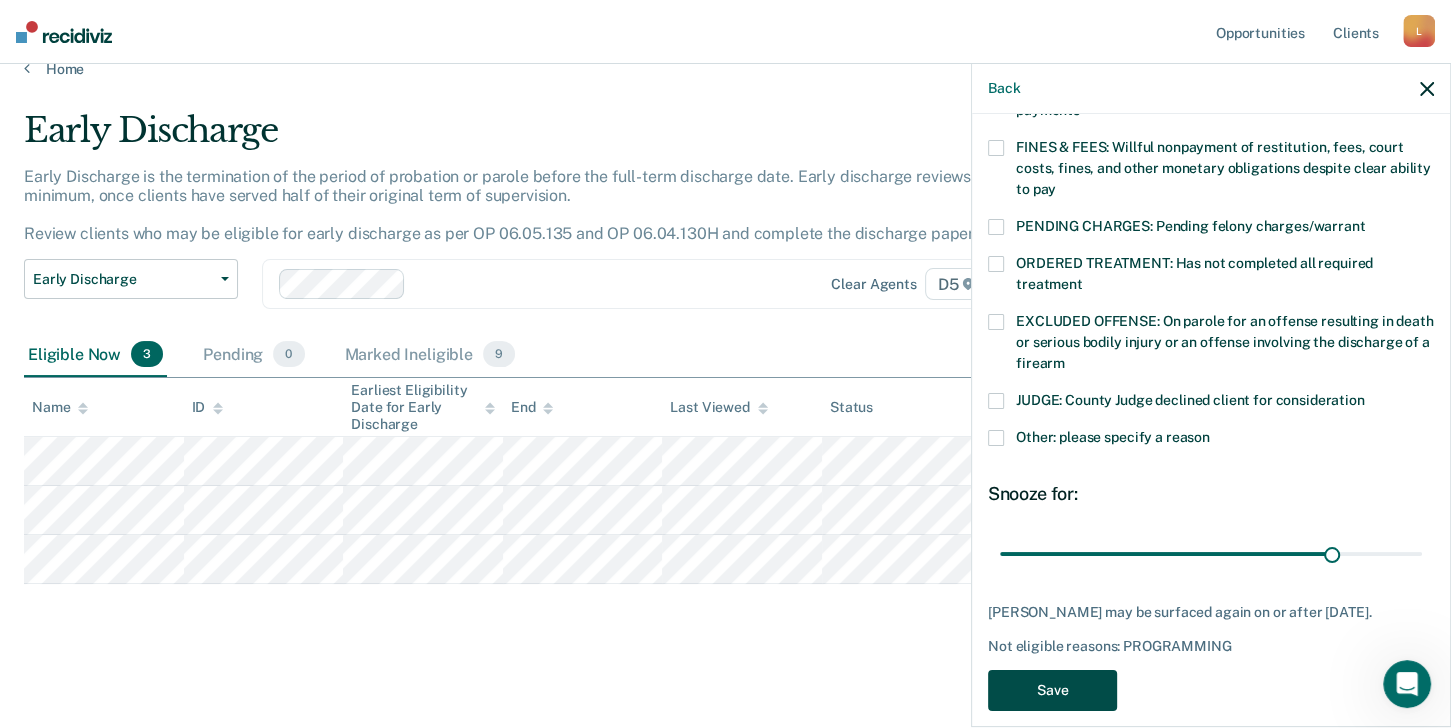 scroll, scrollTop: 26, scrollLeft: 0, axis: vertical 